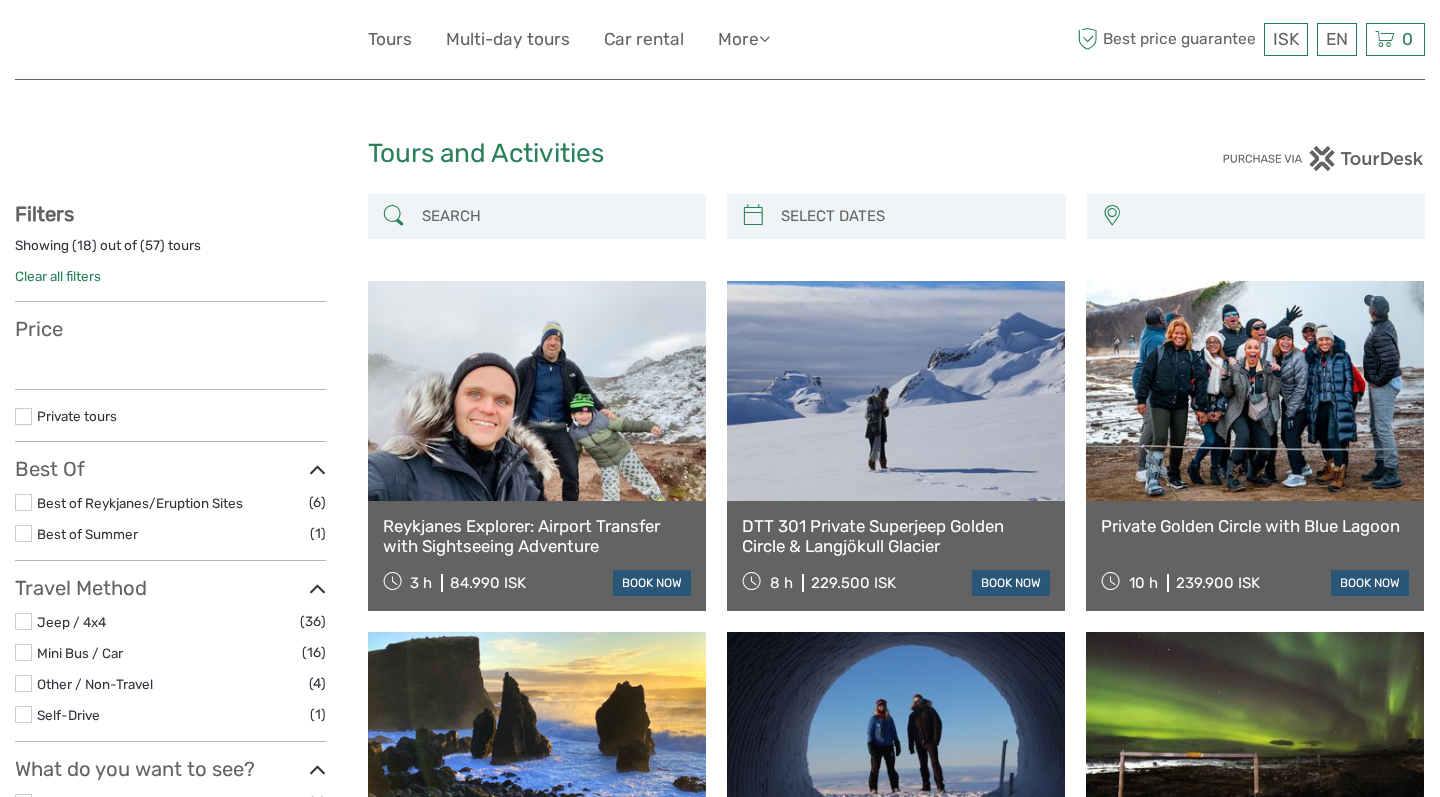 select 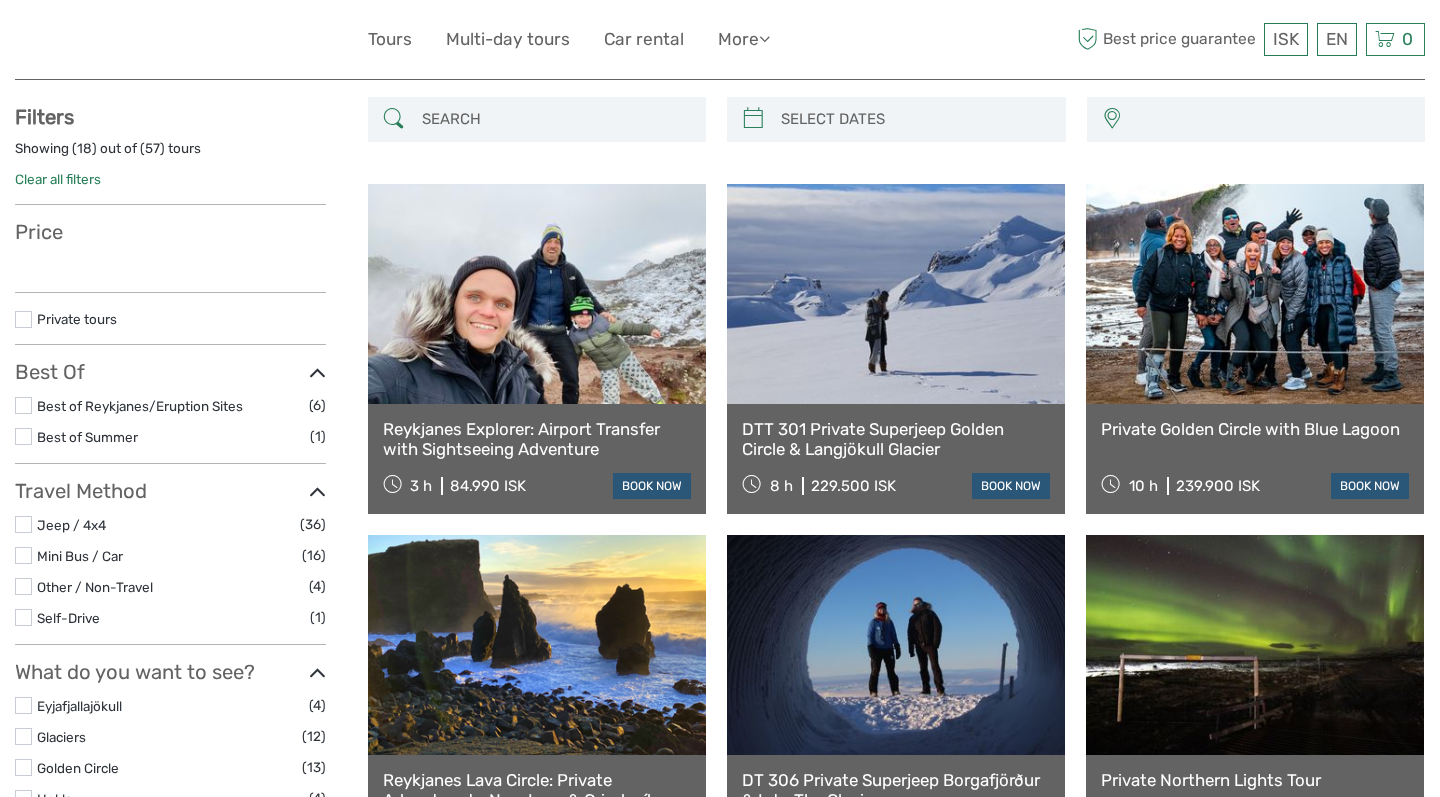 select 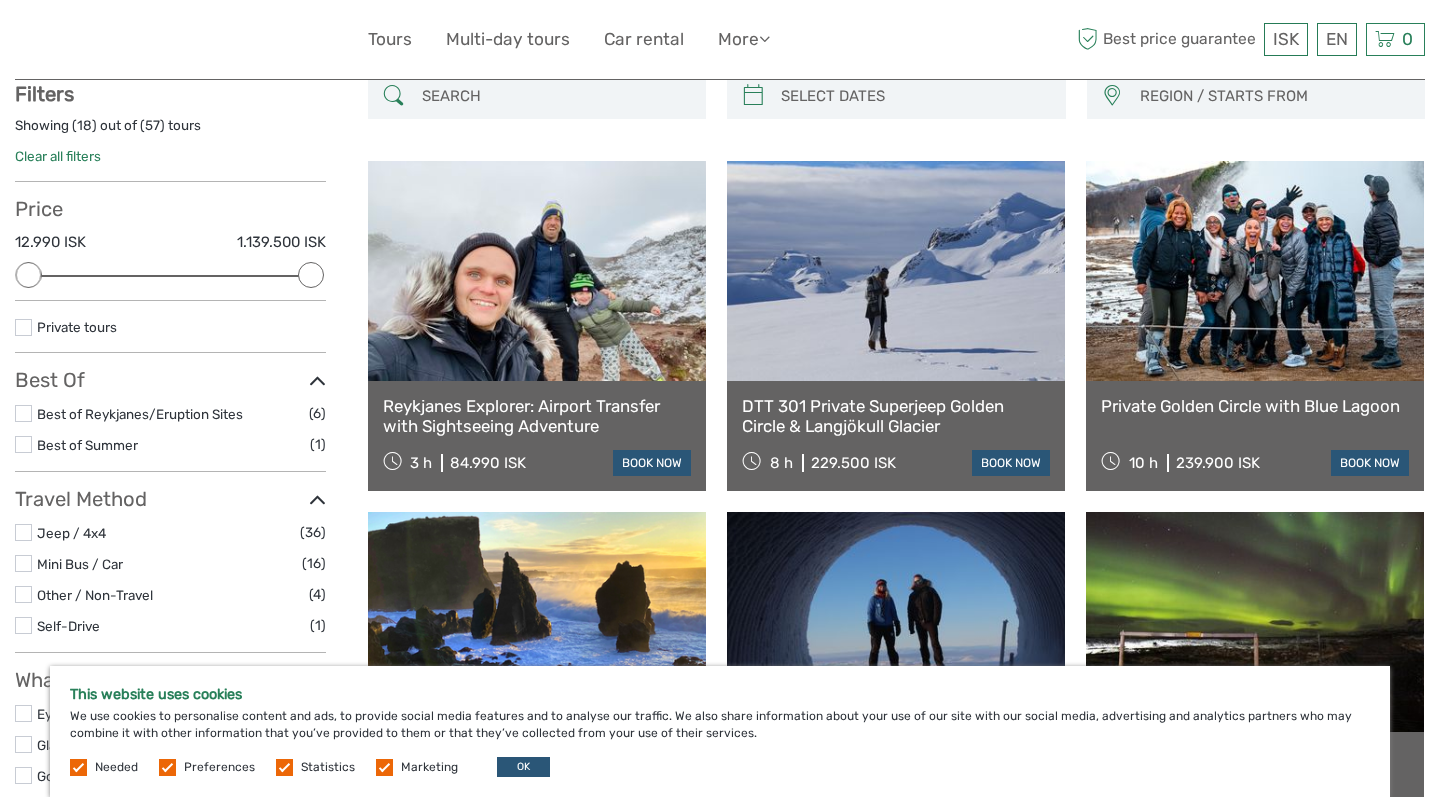 scroll, scrollTop: 0, scrollLeft: 0, axis: both 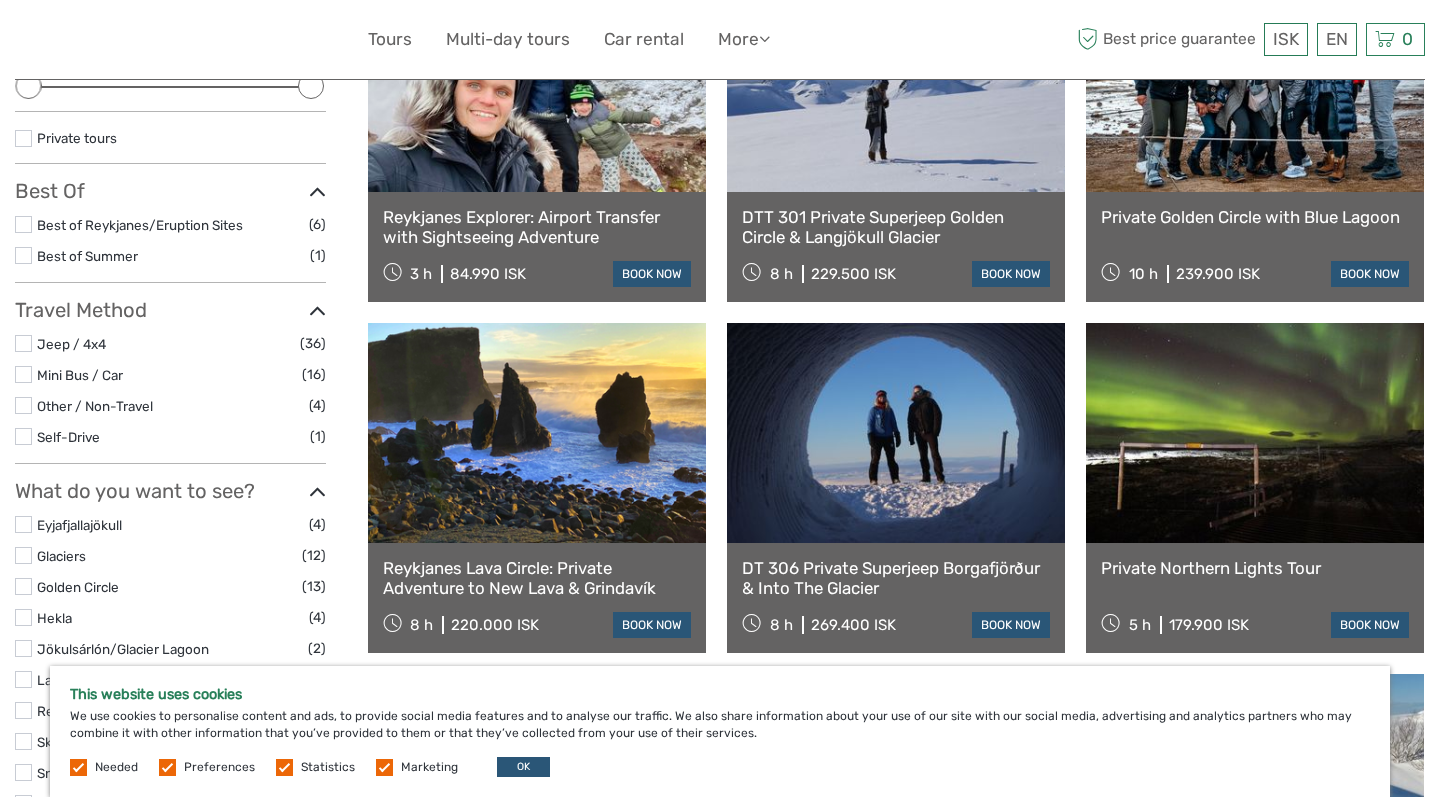 click at bounding box center [1255, 433] 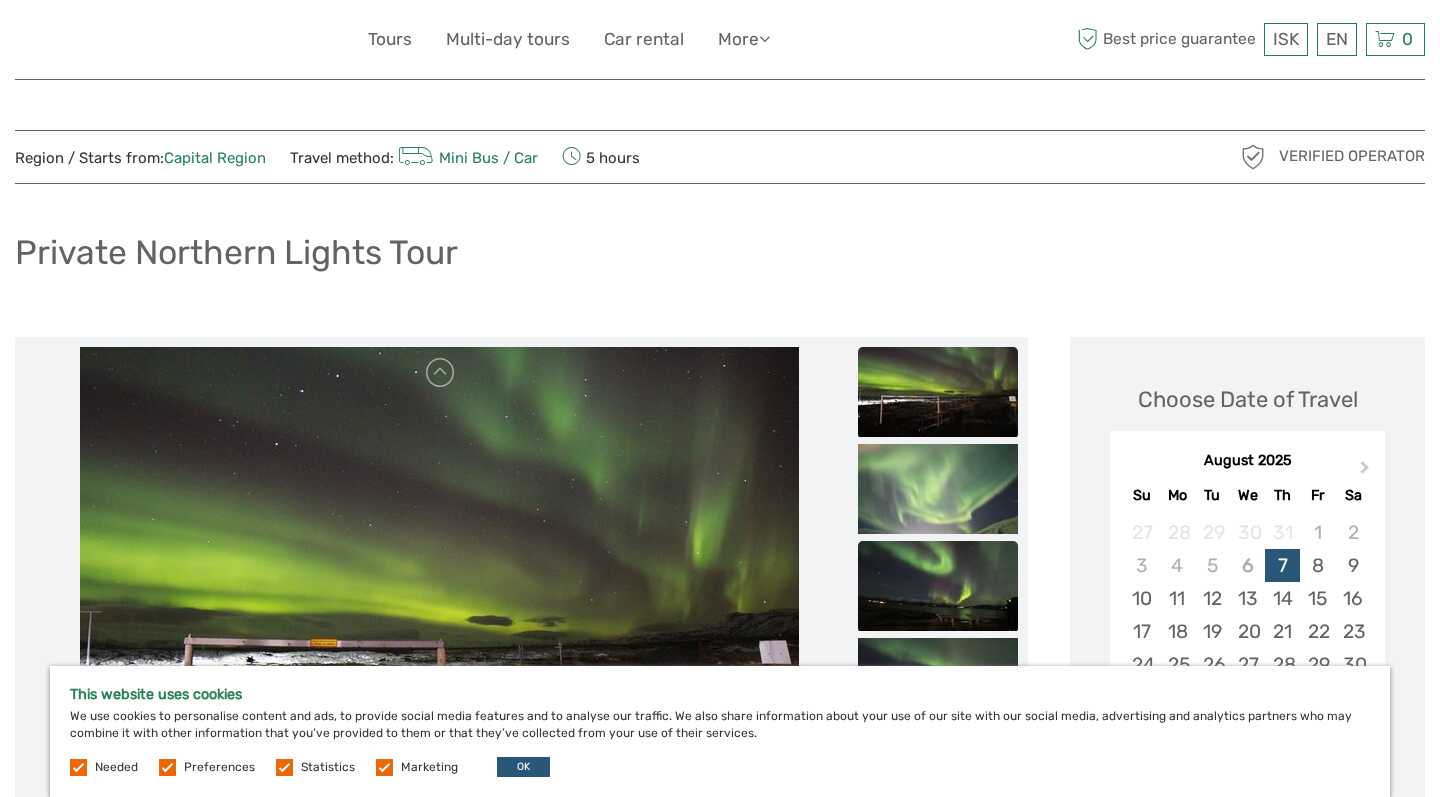 scroll, scrollTop: 296, scrollLeft: 0, axis: vertical 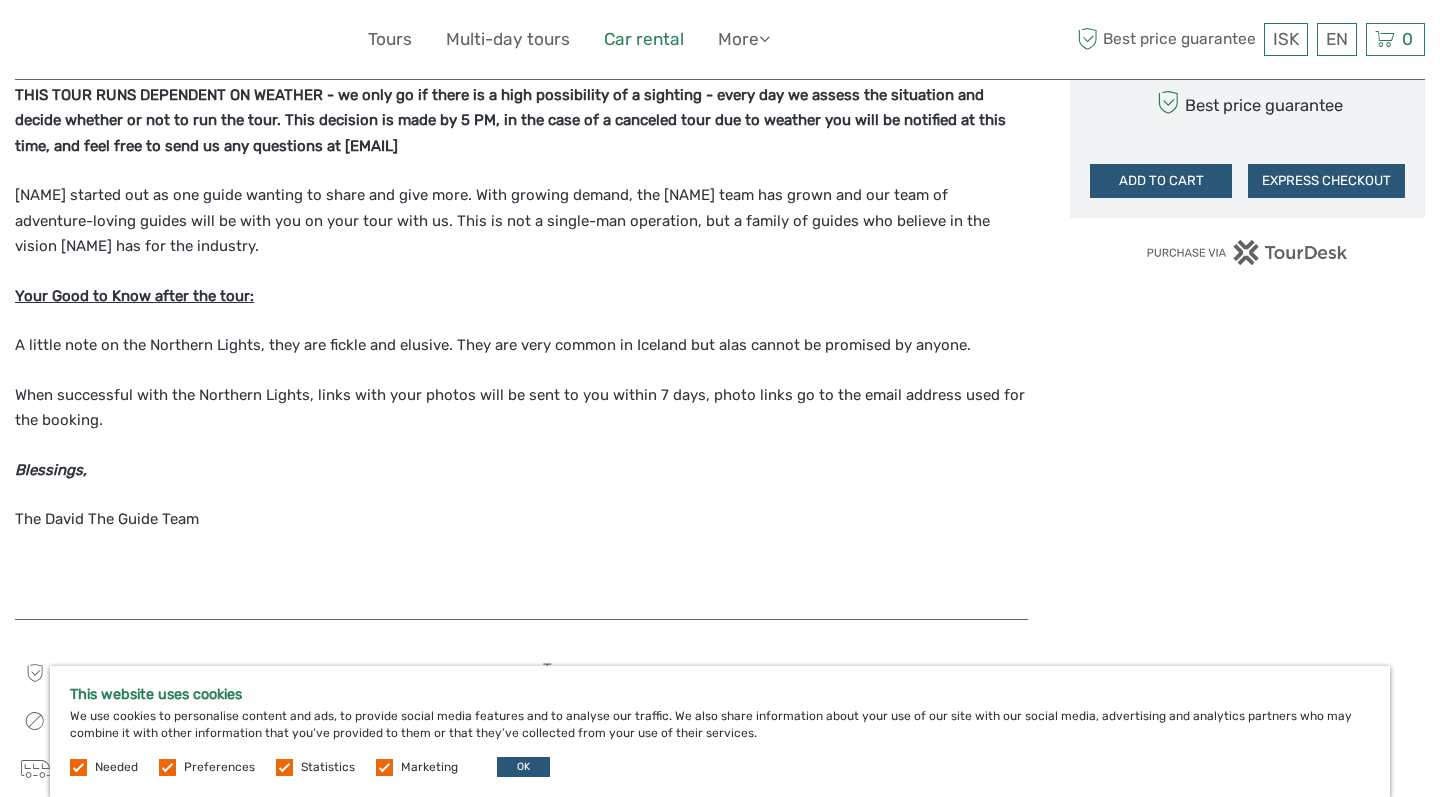 click on "Car rental" at bounding box center (644, 39) 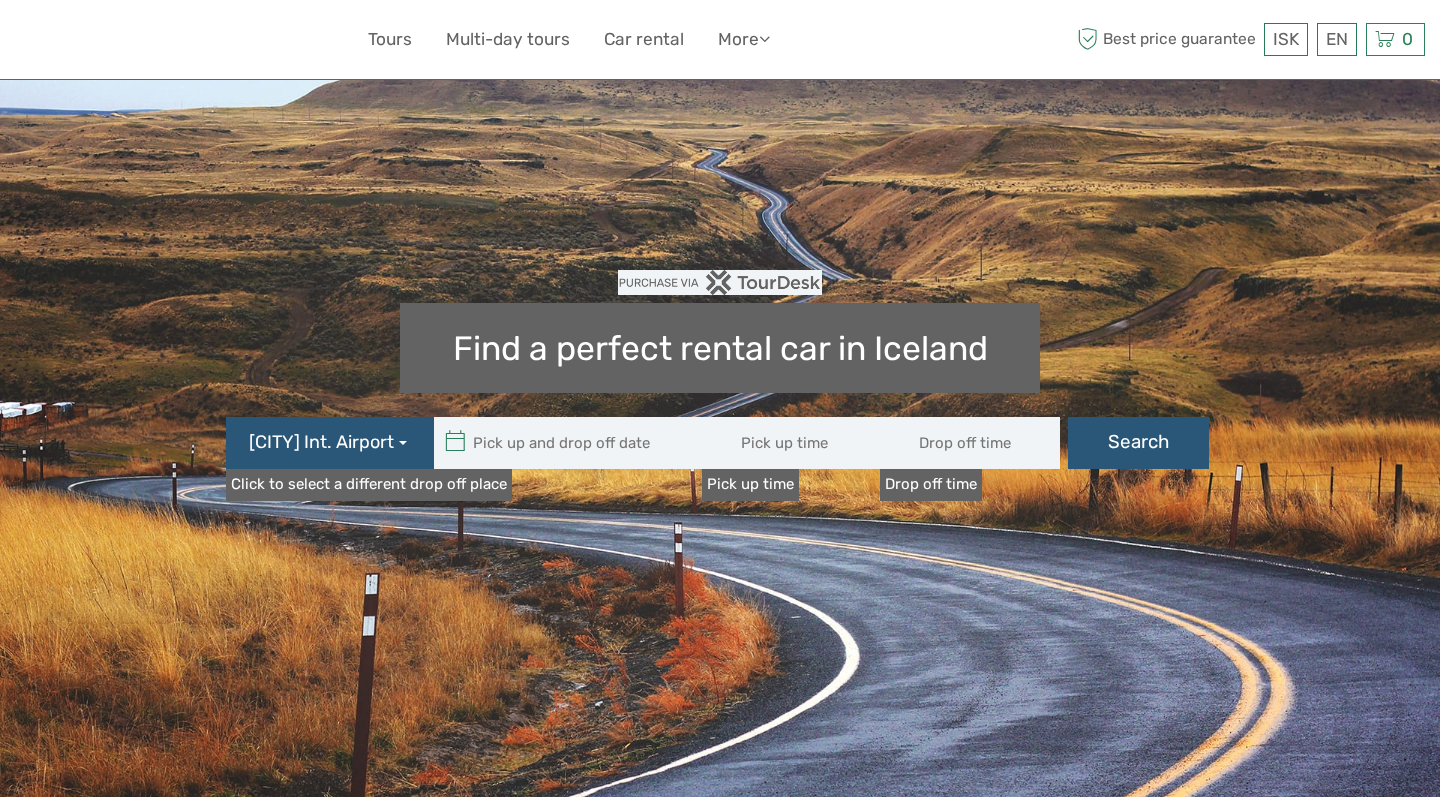 scroll, scrollTop: 0, scrollLeft: 0, axis: both 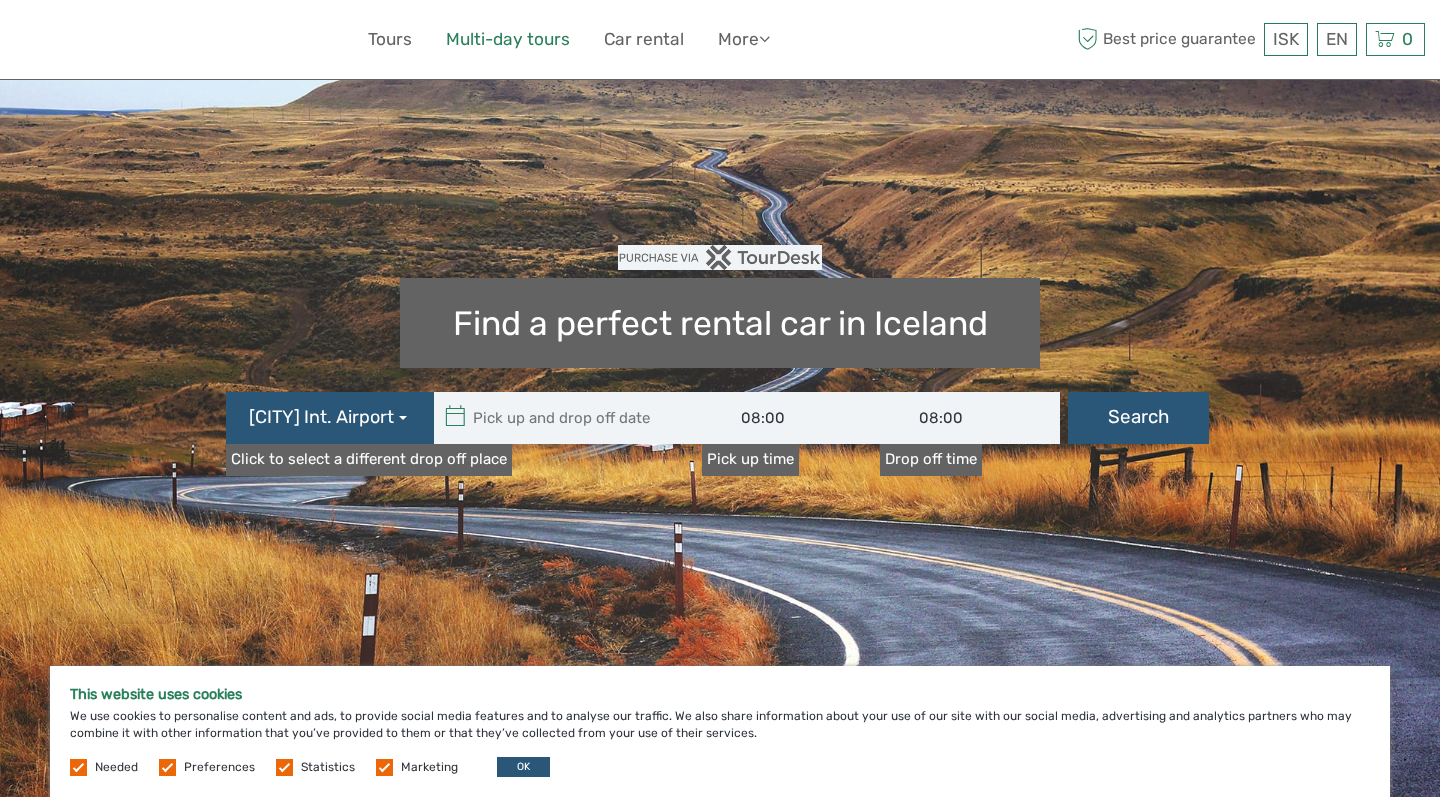 click on "Multi-day tours" at bounding box center (508, 39) 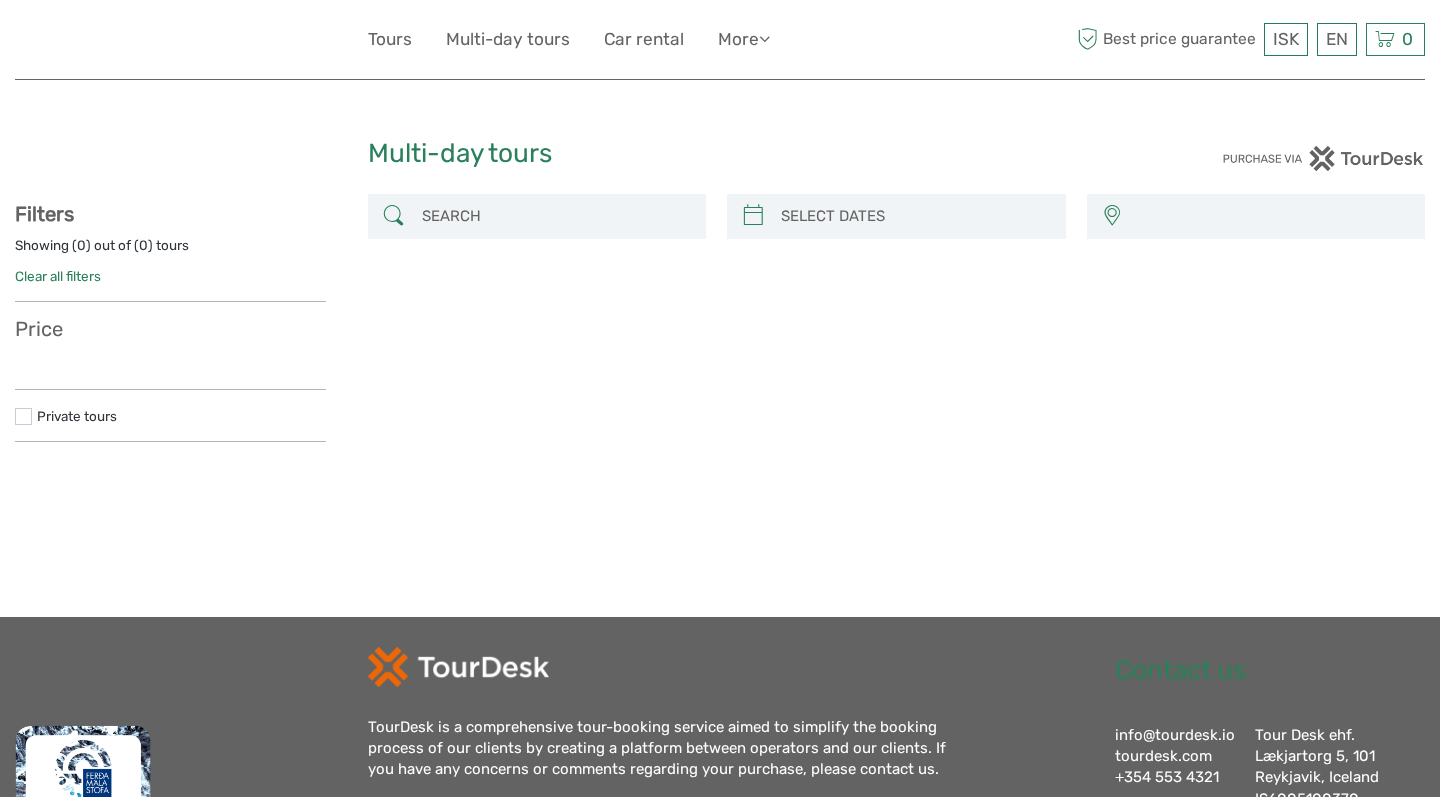 select 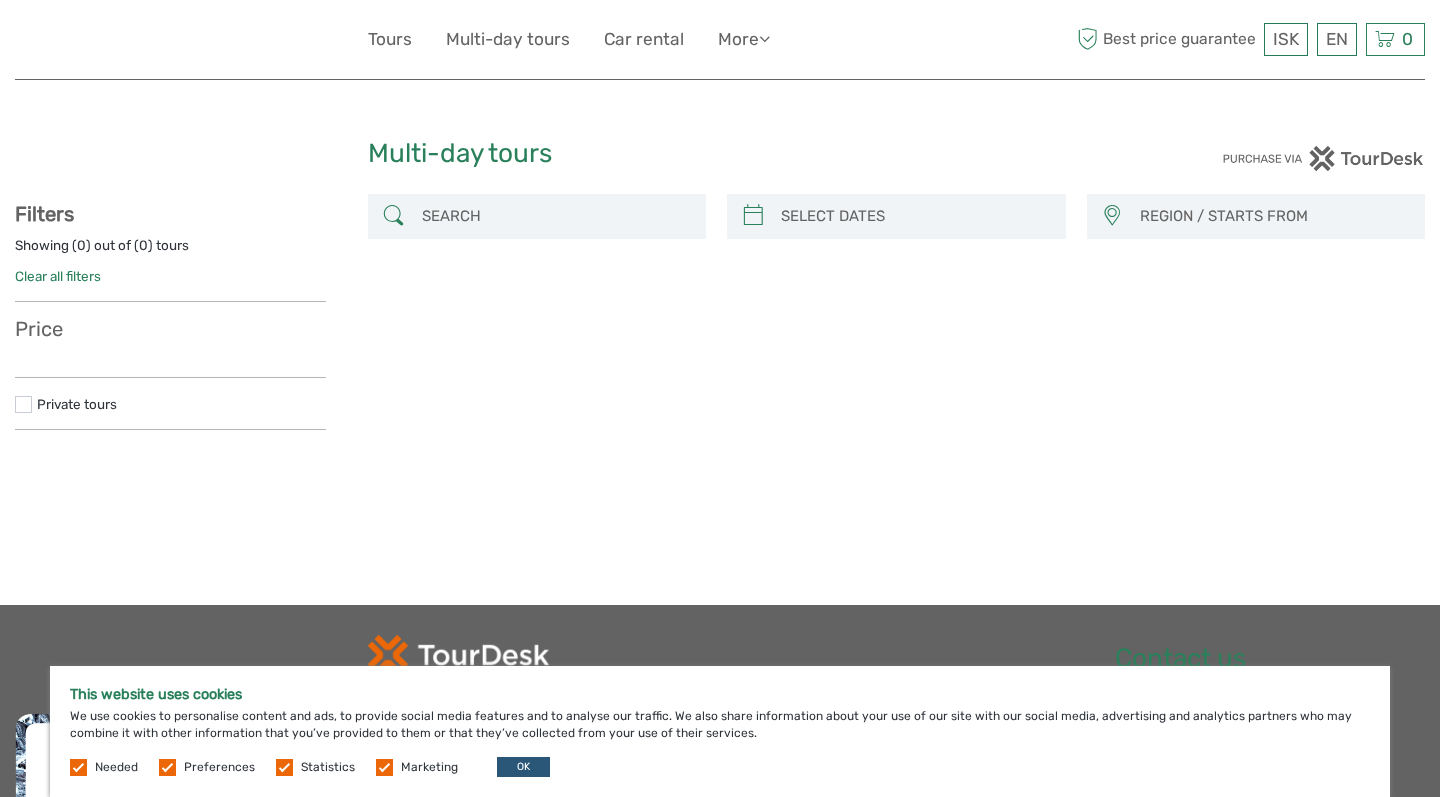 scroll, scrollTop: 0, scrollLeft: 0, axis: both 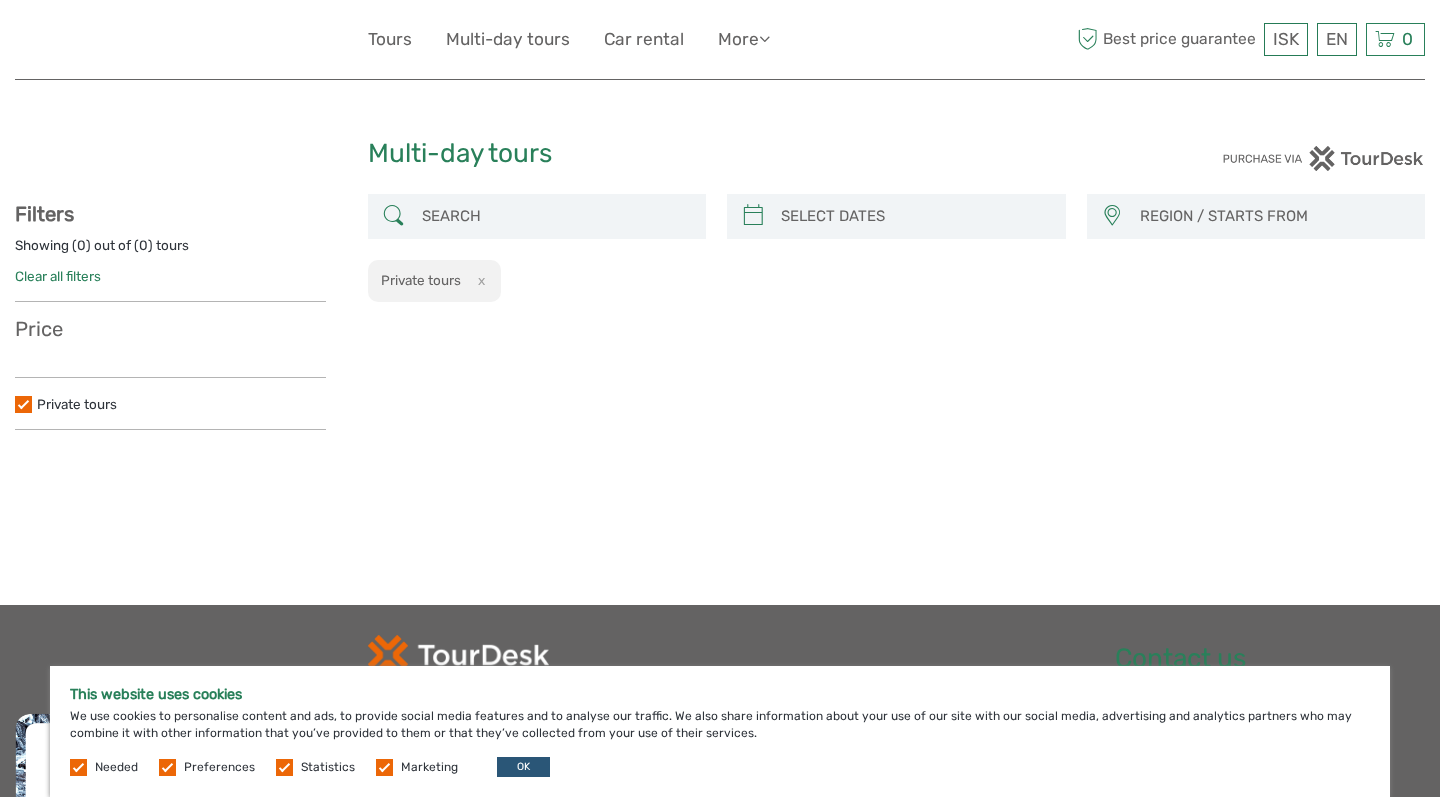 type on "06/08/2025" 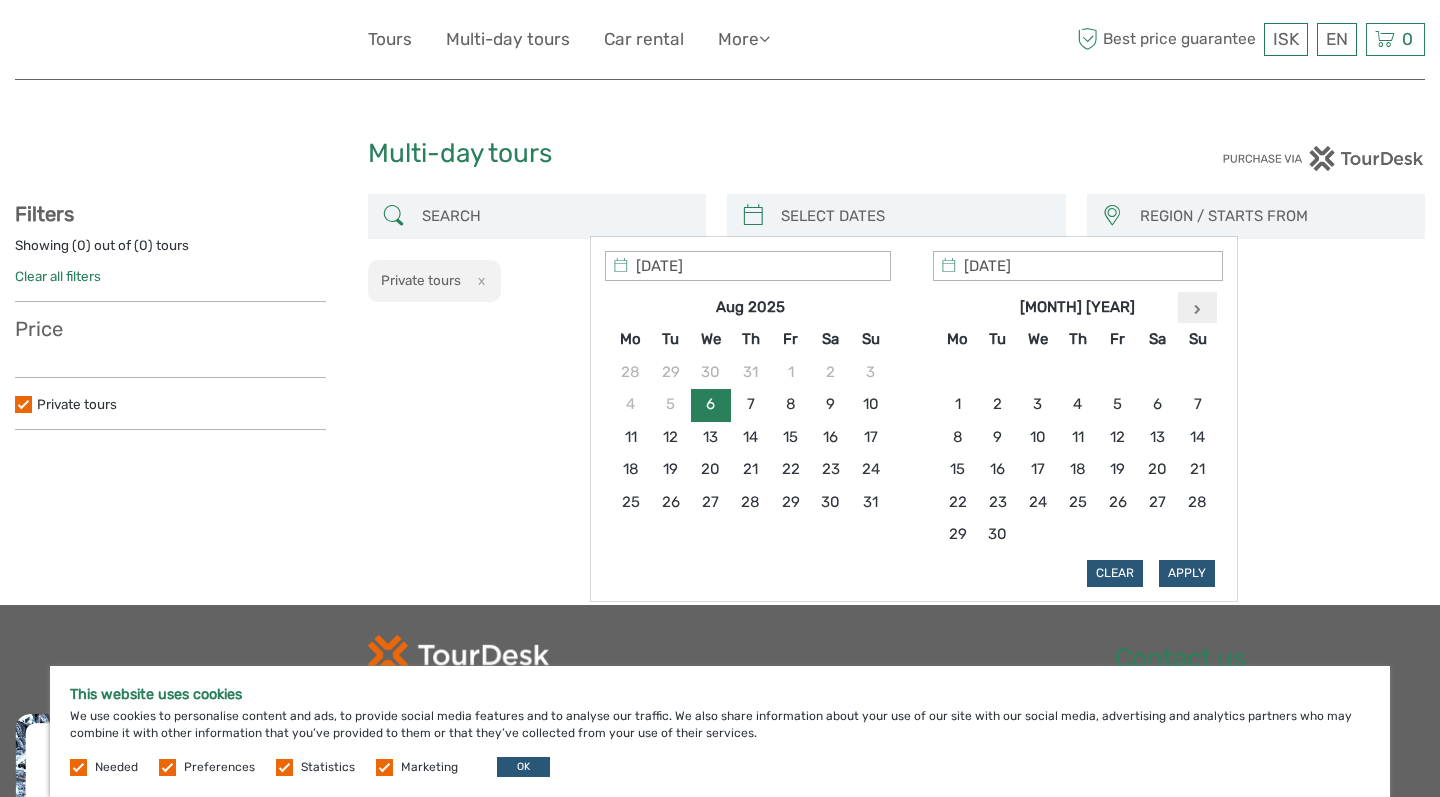 click at bounding box center [1198, 308] 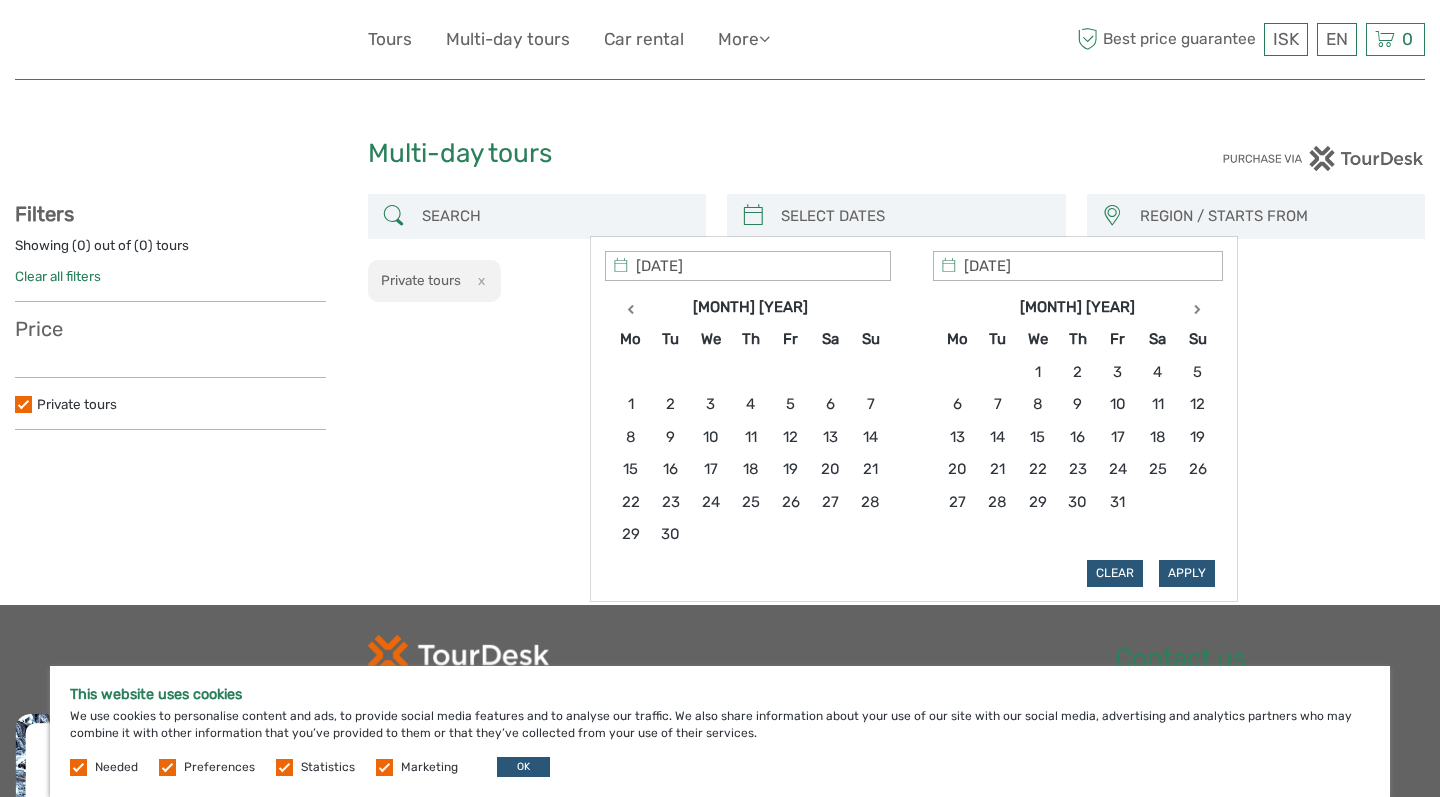 click at bounding box center (1198, 308) 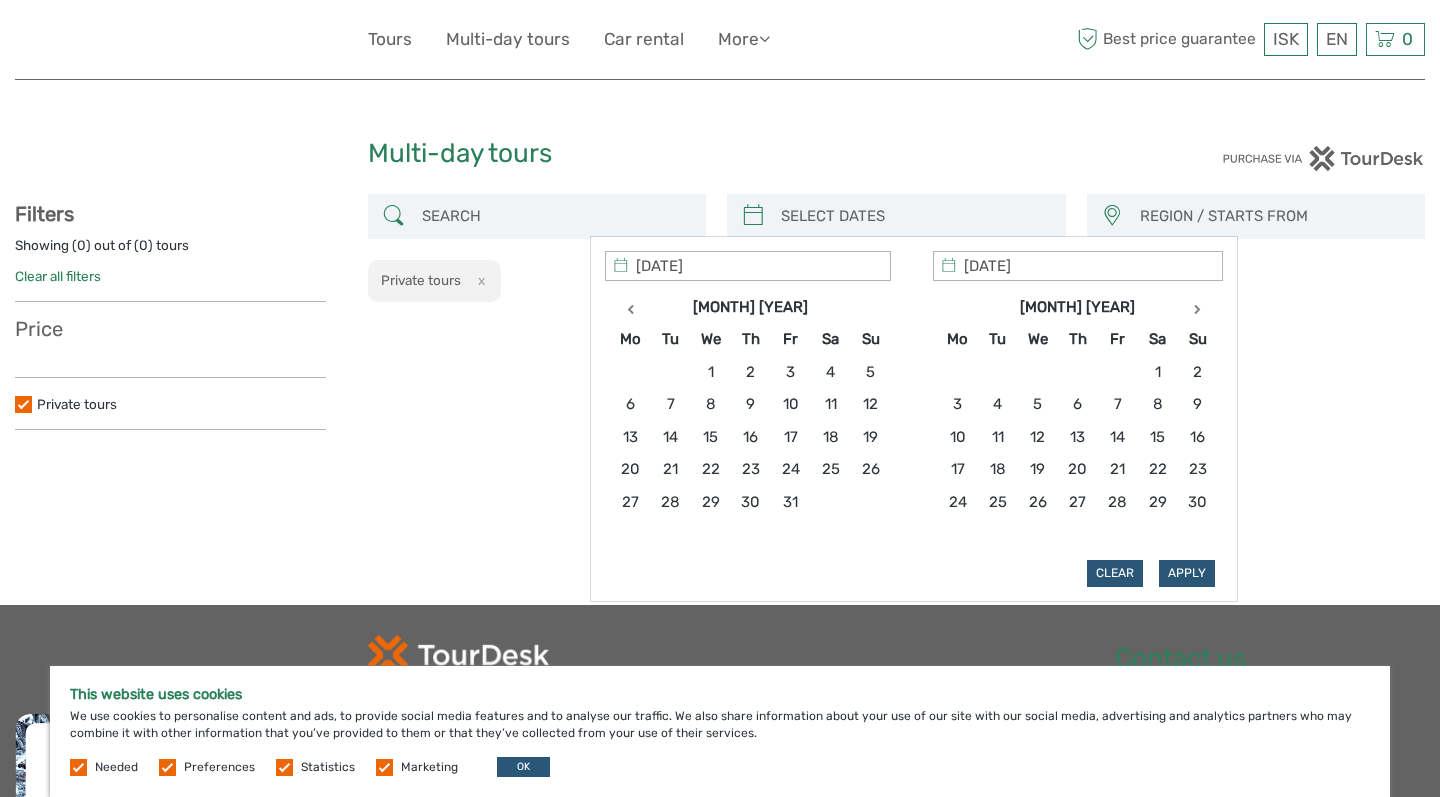 click at bounding box center [1198, 308] 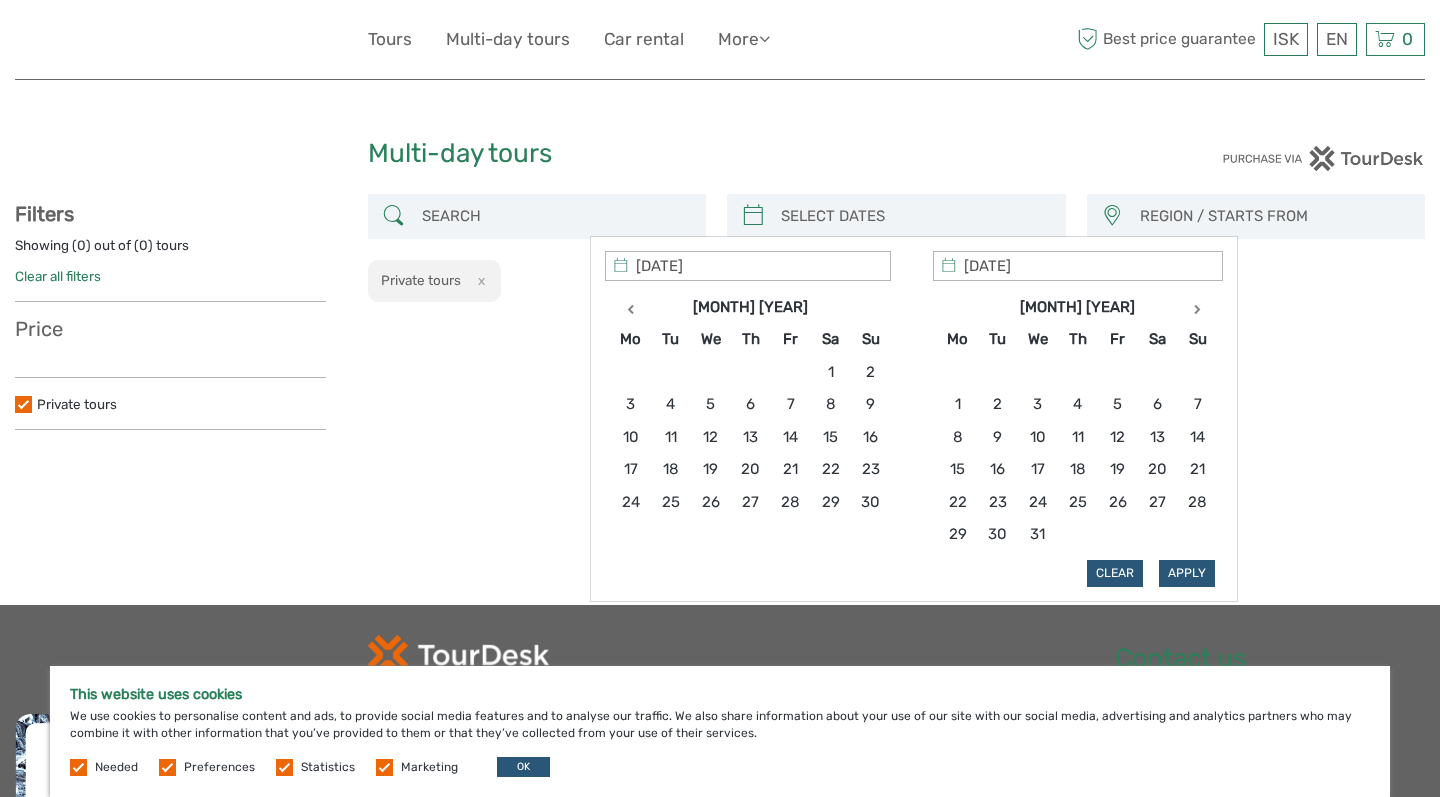 click at bounding box center (1198, 308) 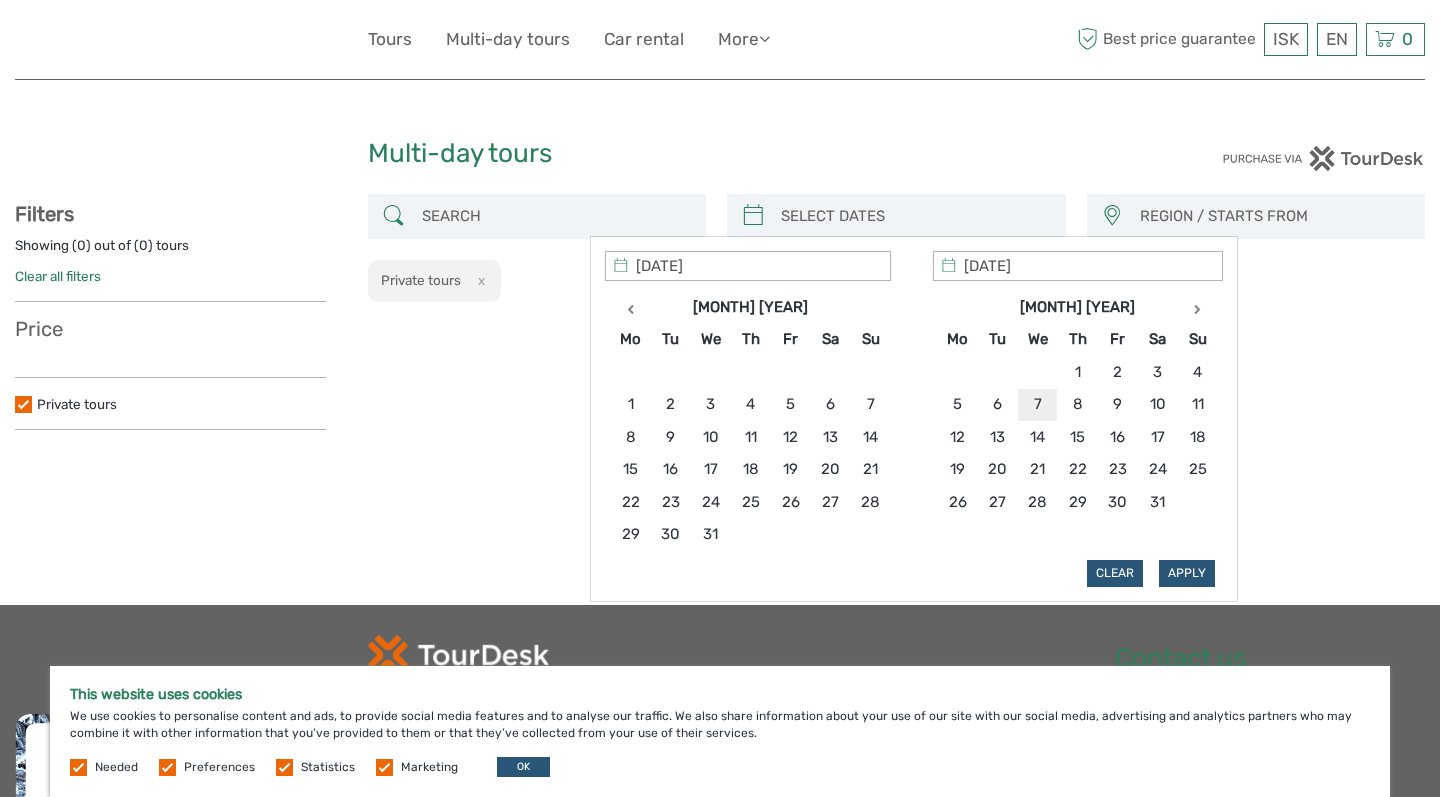 type on "06/01/2026" 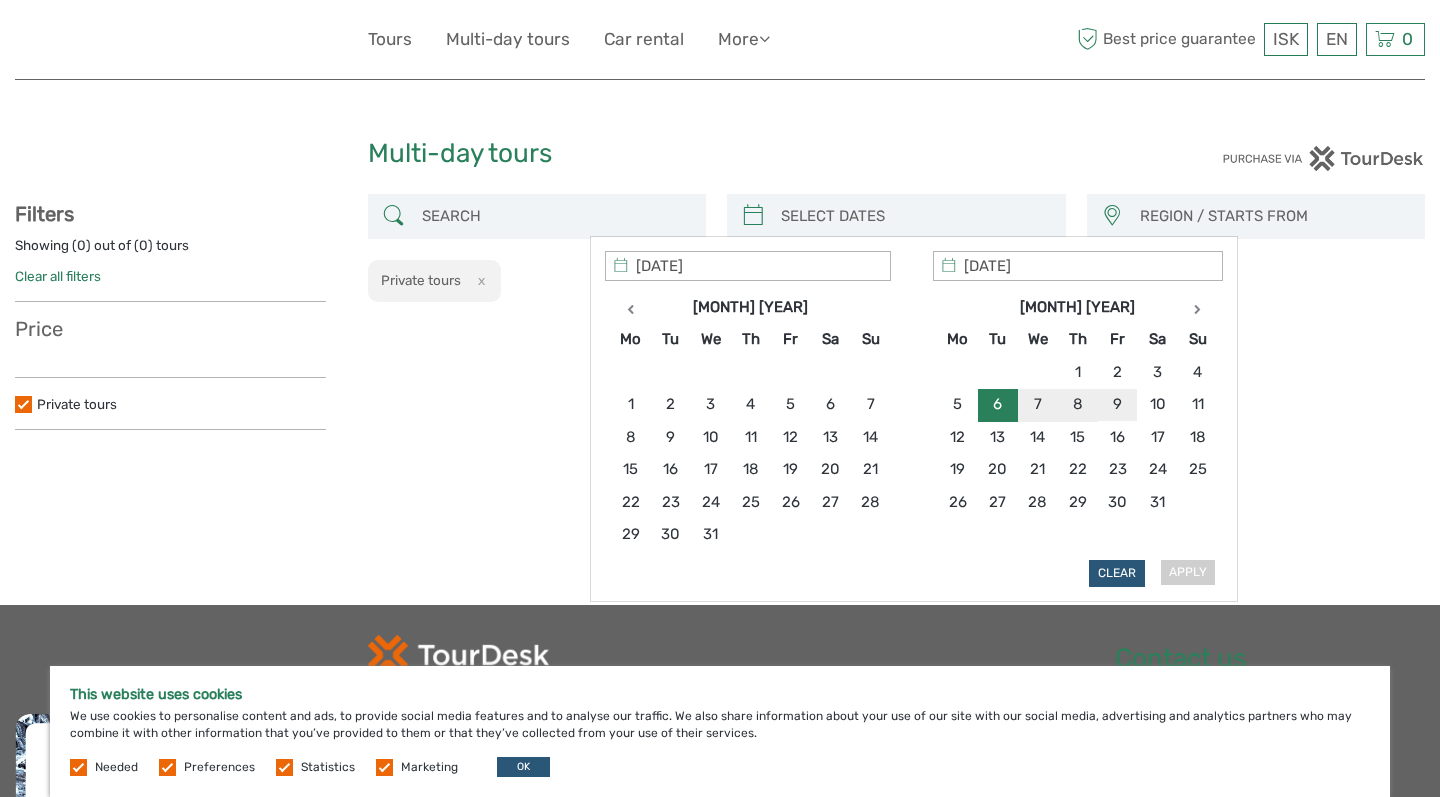 type on "09/01/2026" 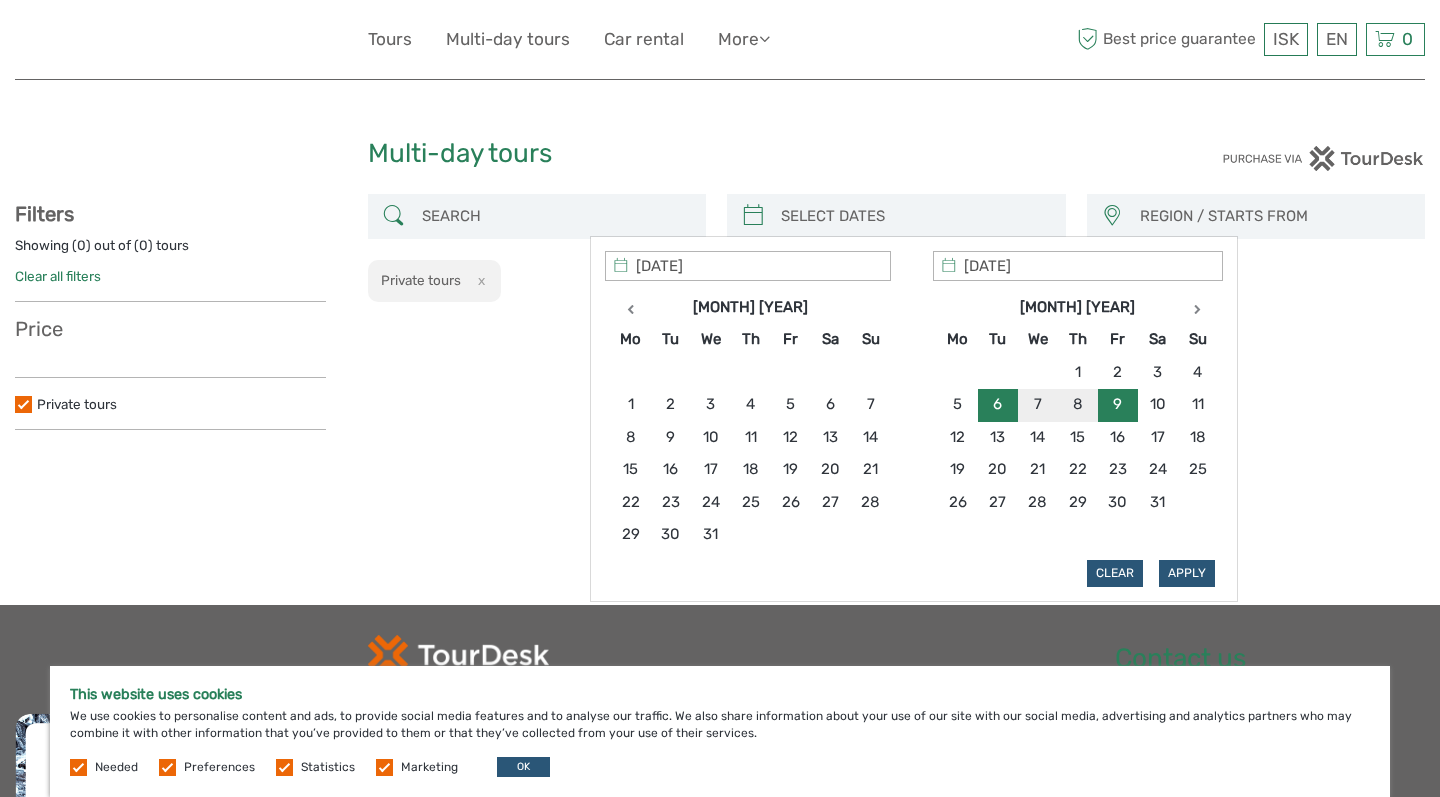 type on "06/01/2026" 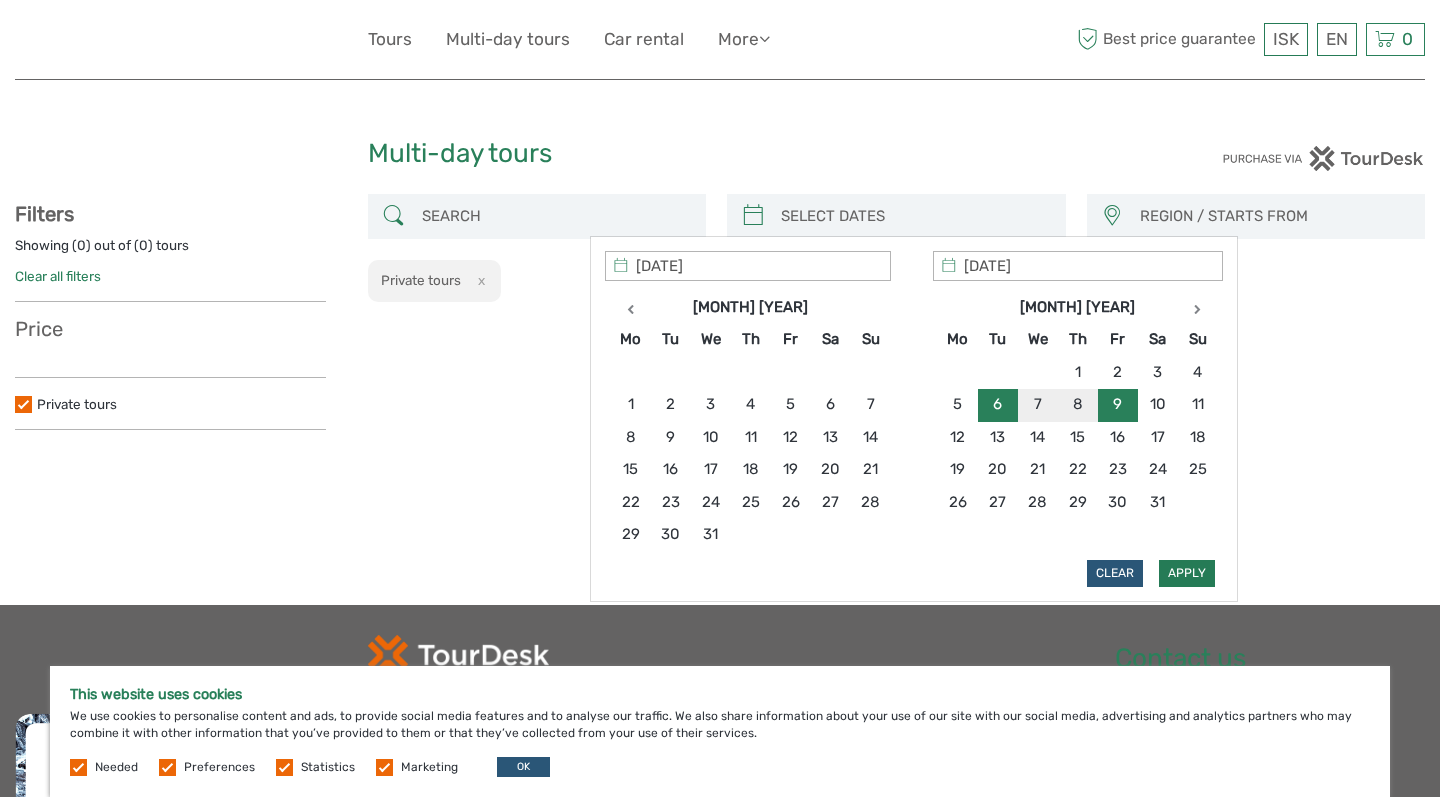 click on "Apply" at bounding box center (1187, 573) 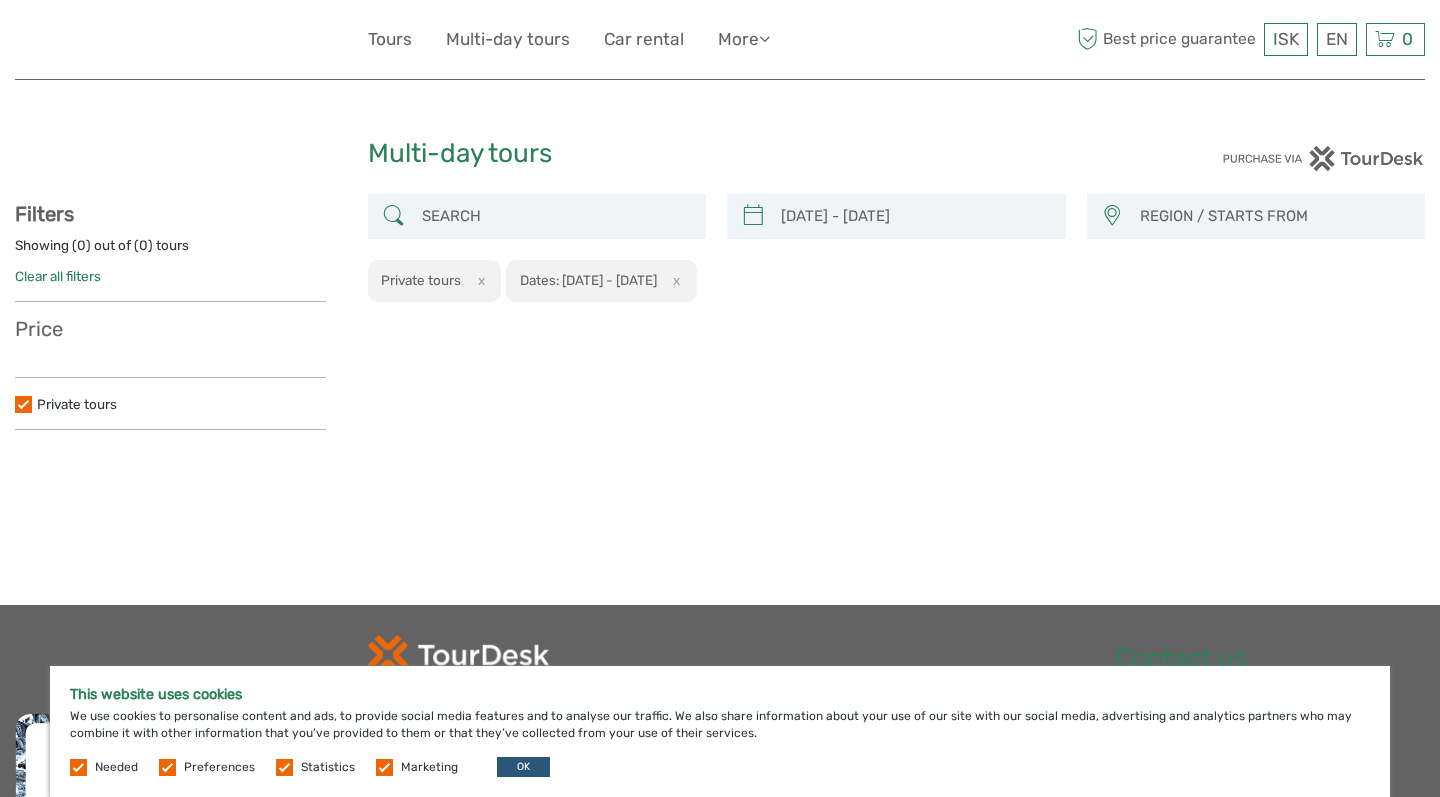 scroll, scrollTop: 0, scrollLeft: 0, axis: both 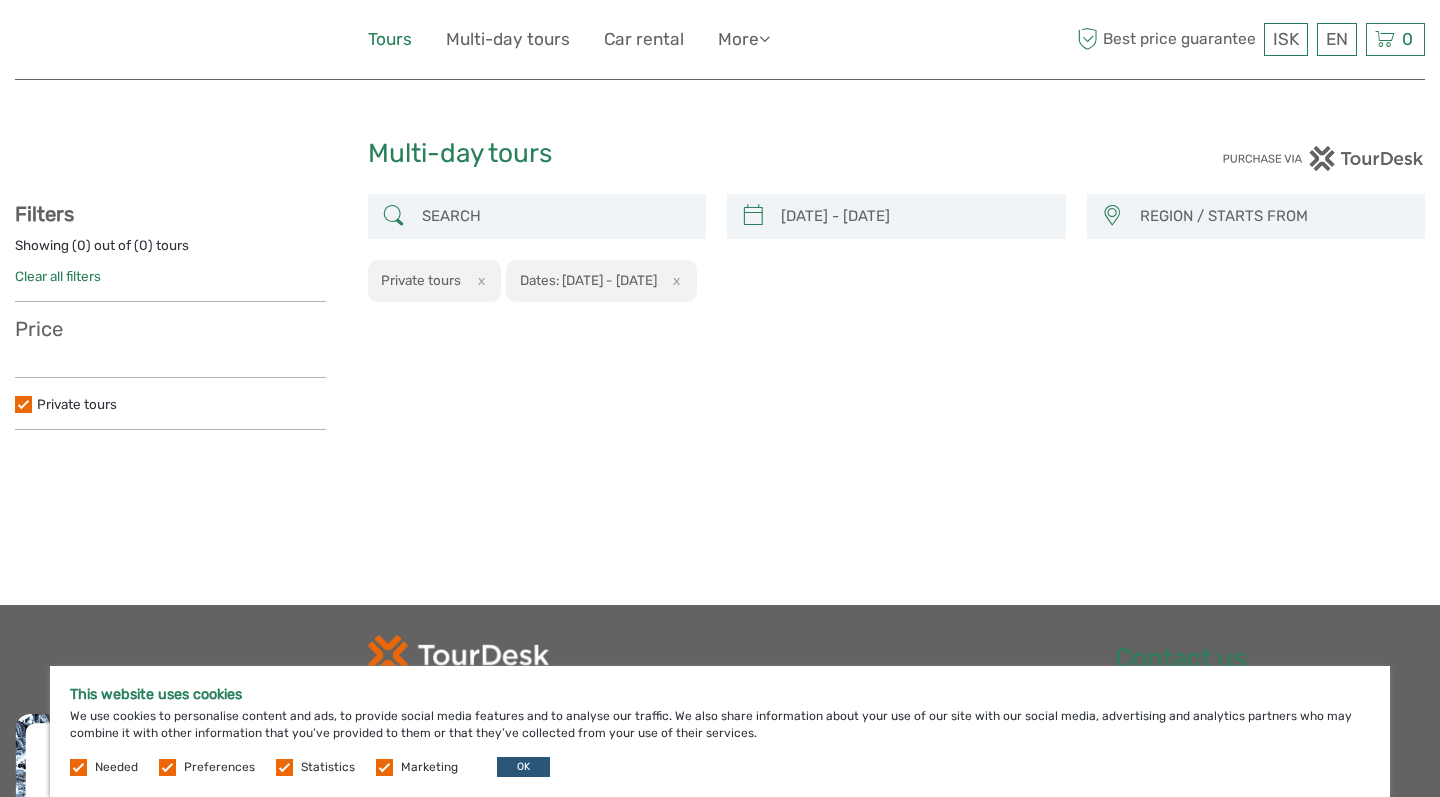 click on "Tours" at bounding box center (390, 39) 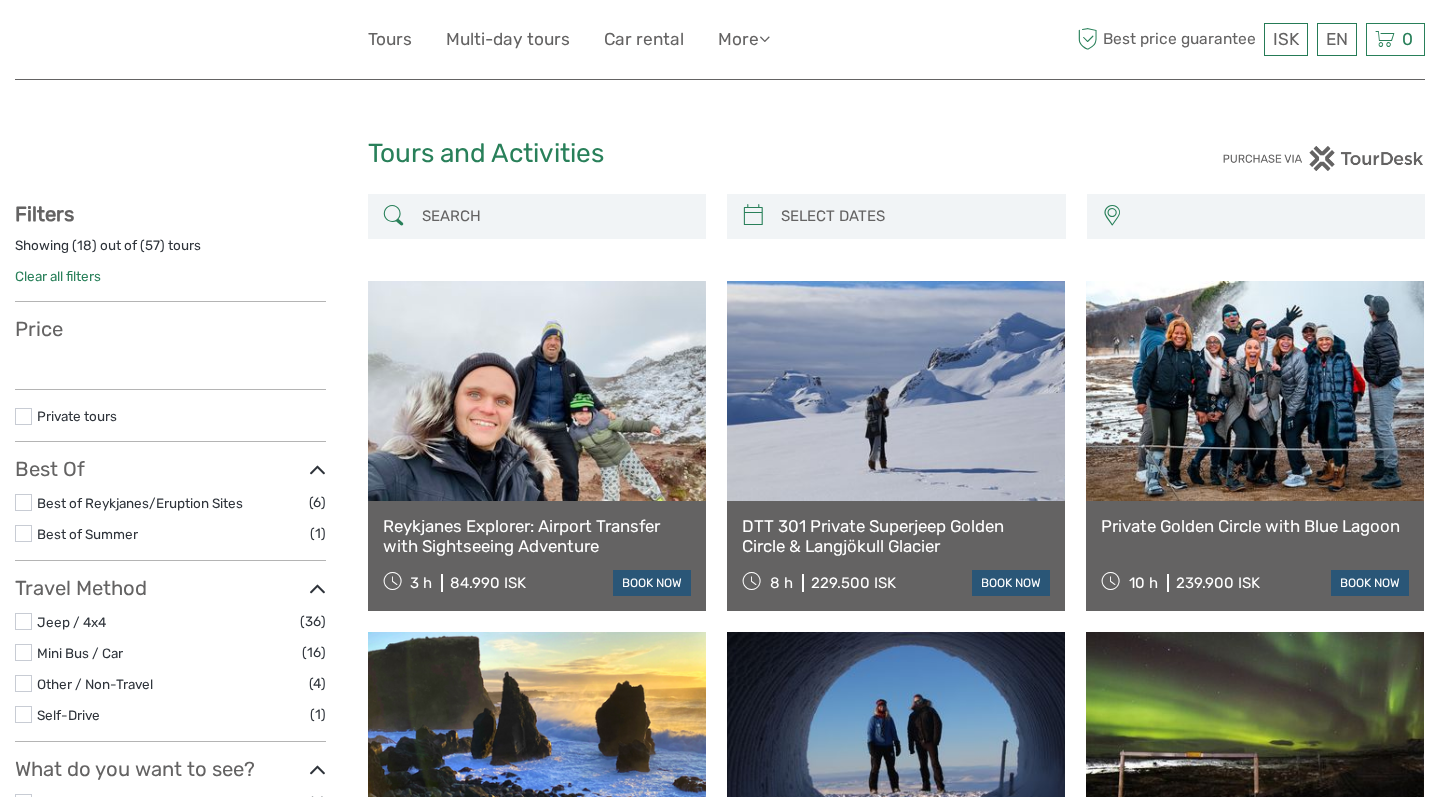select 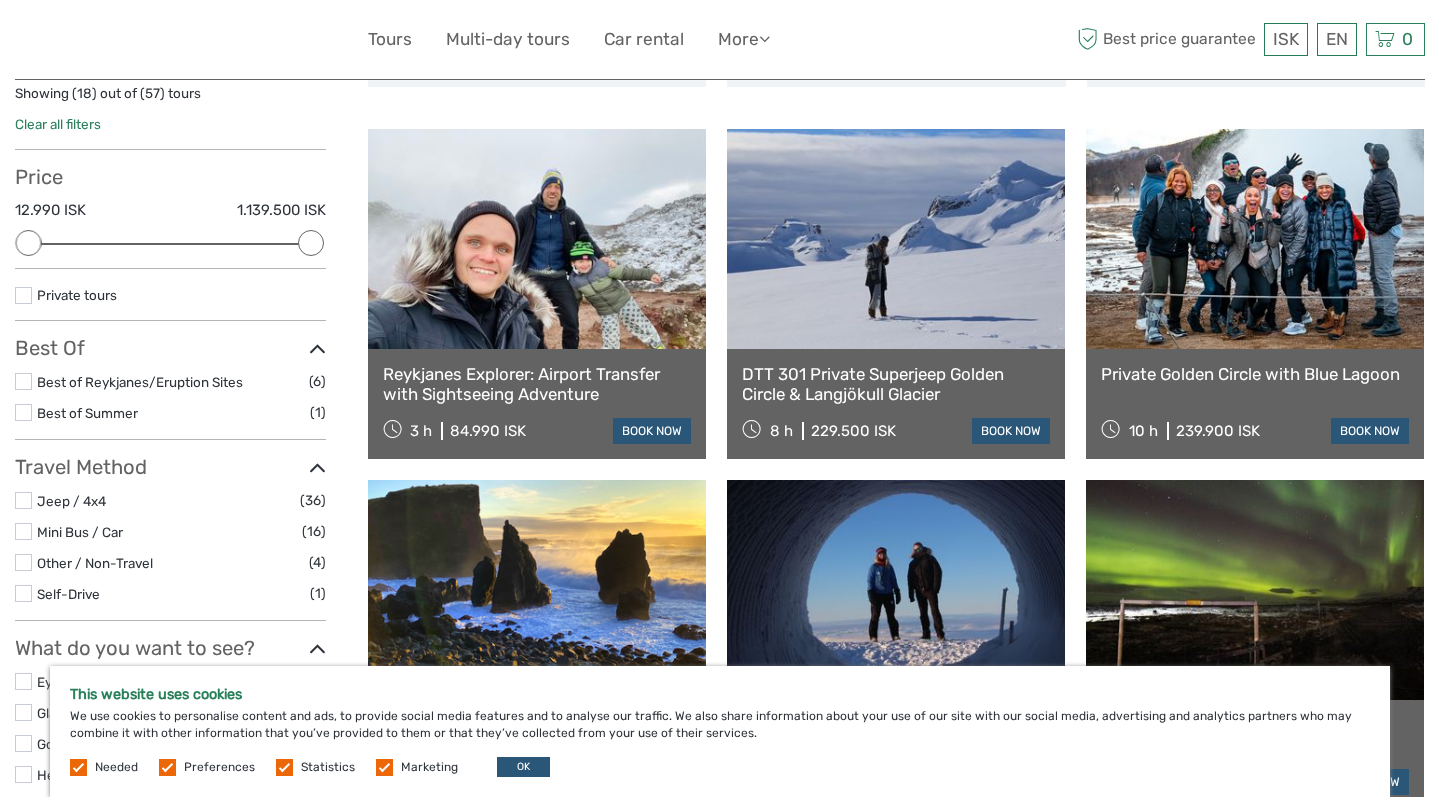 scroll, scrollTop: 166, scrollLeft: 0, axis: vertical 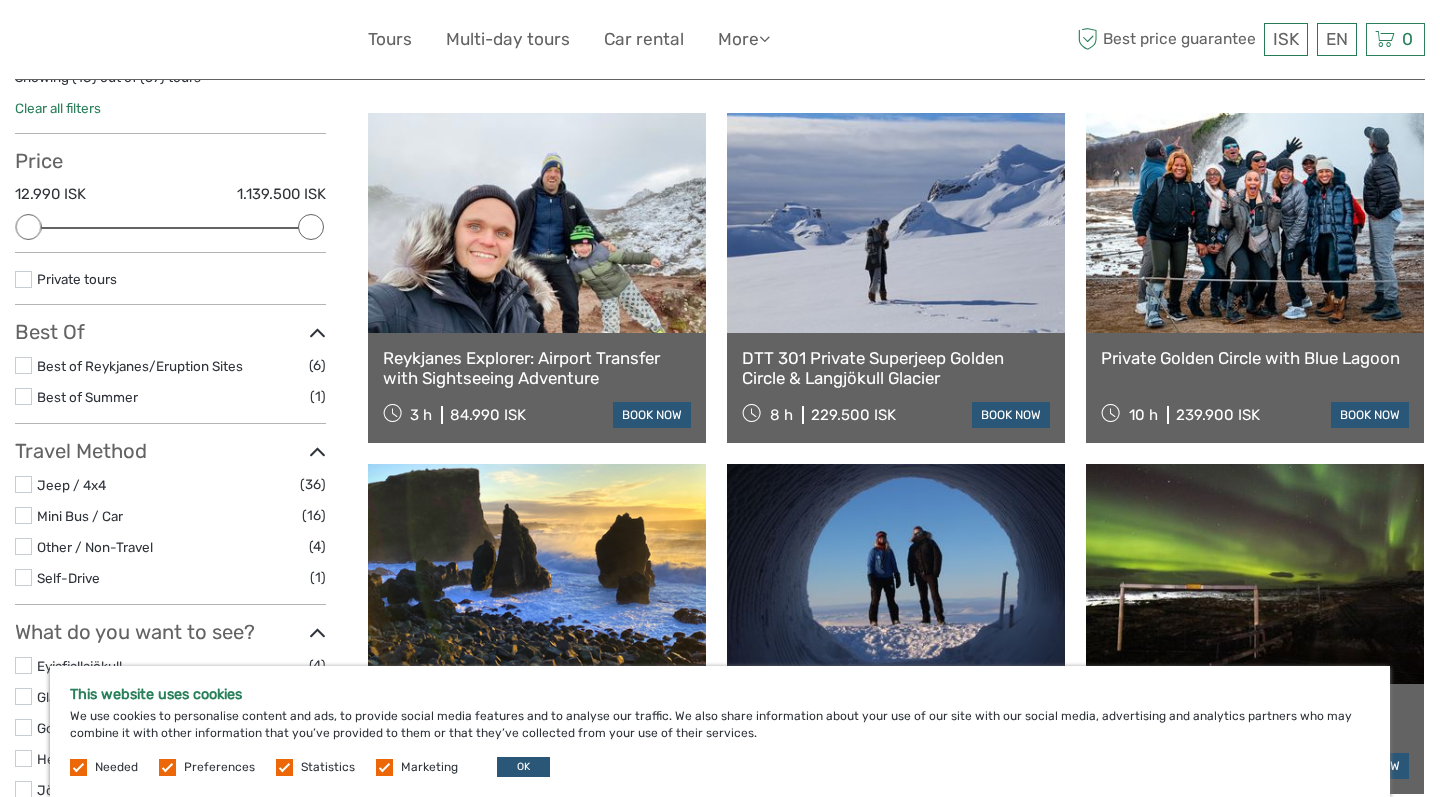 click on "Reykjanes Explorer: Airport Transfer with Sightseeing Adventure" at bounding box center [537, 368] 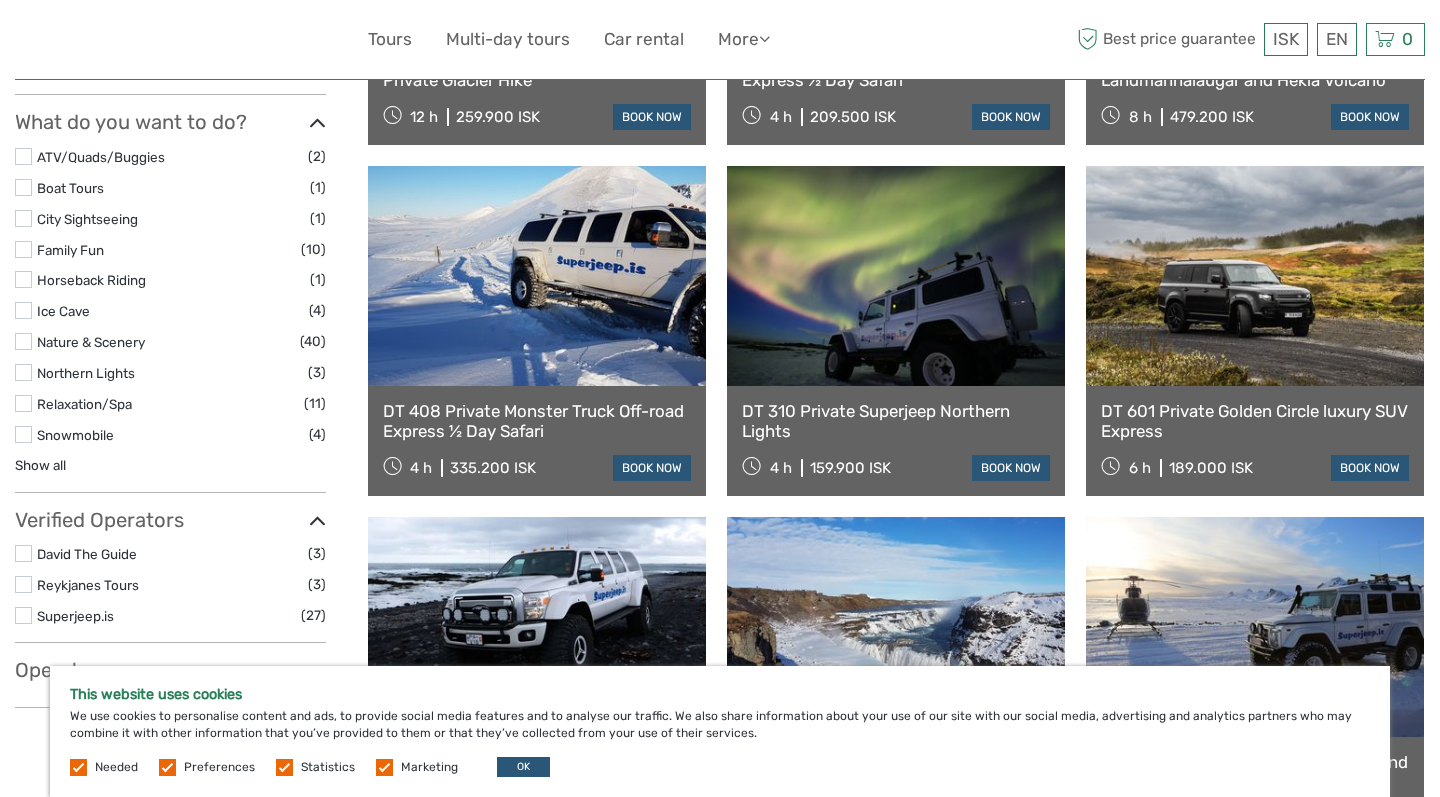 scroll, scrollTop: 1172, scrollLeft: 0, axis: vertical 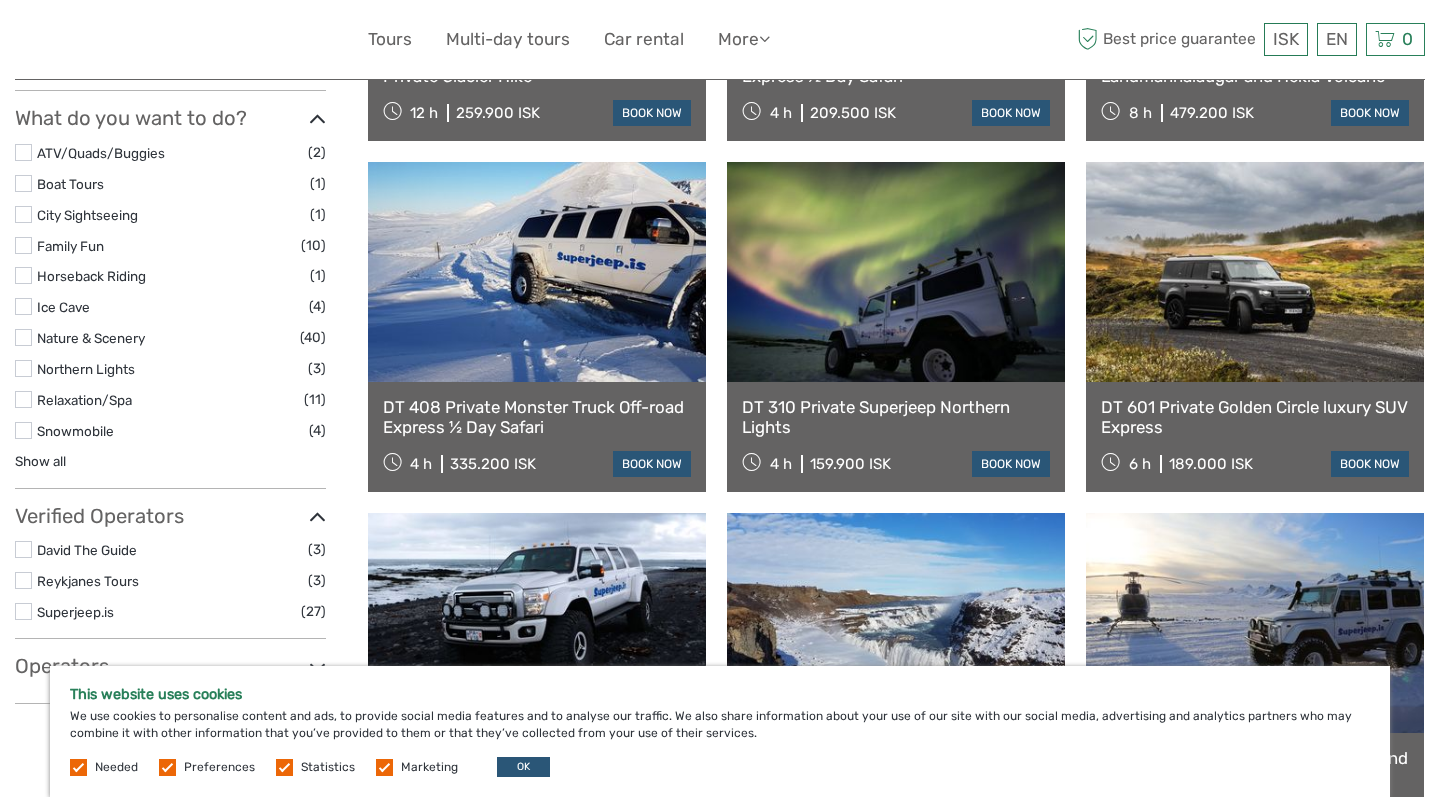click on "DT 310 Private Superjeep Northern Lights" at bounding box center [896, 417] 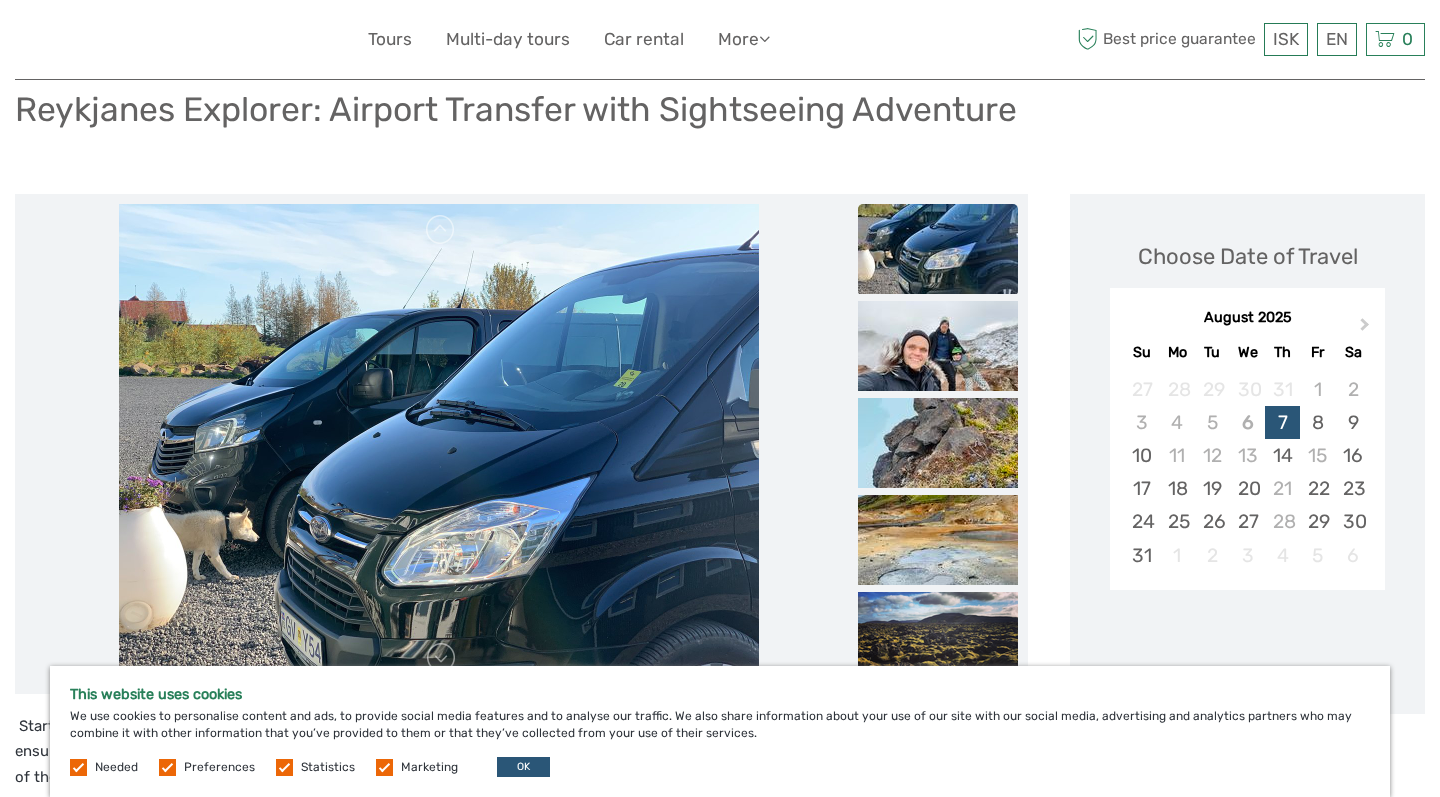 scroll, scrollTop: 148, scrollLeft: 0, axis: vertical 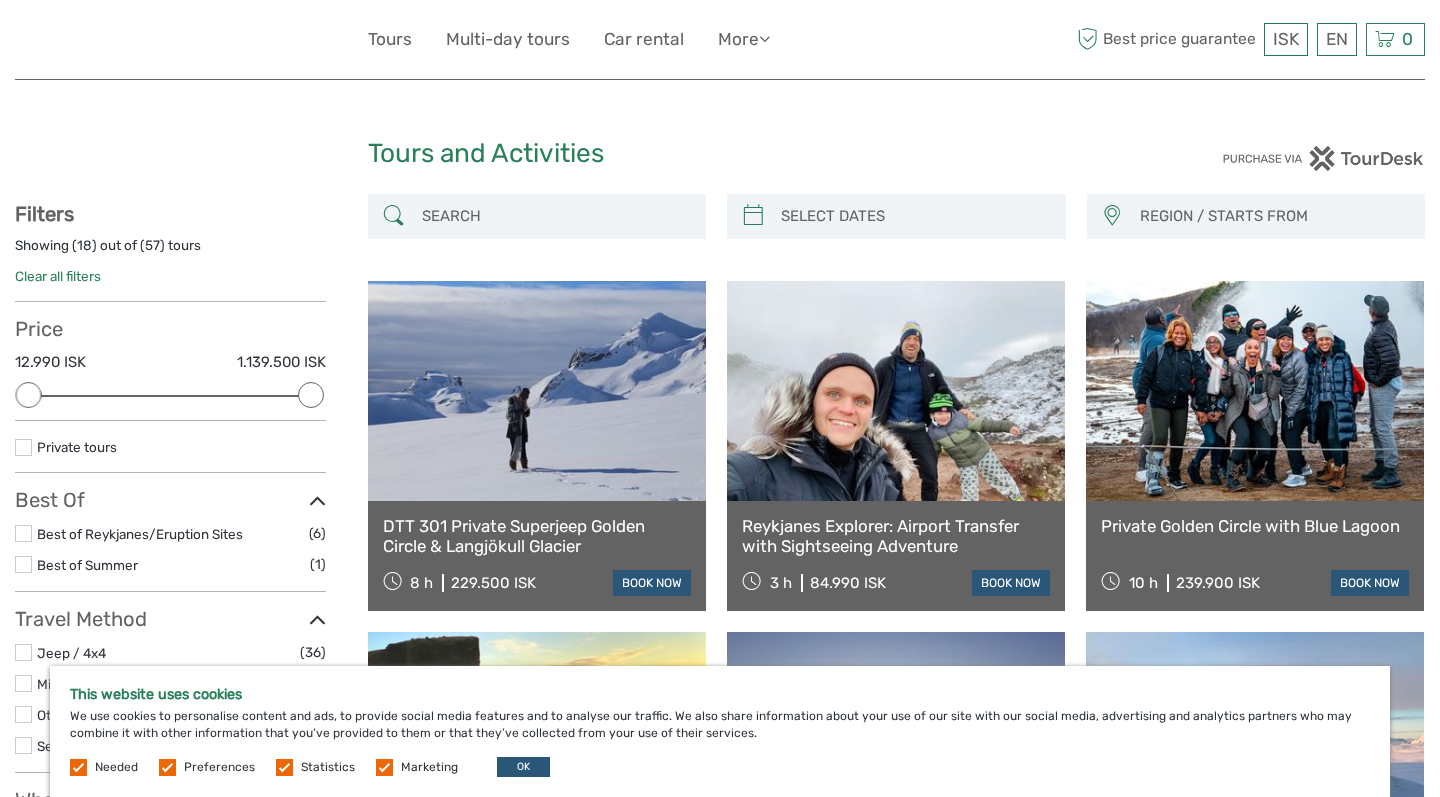 select 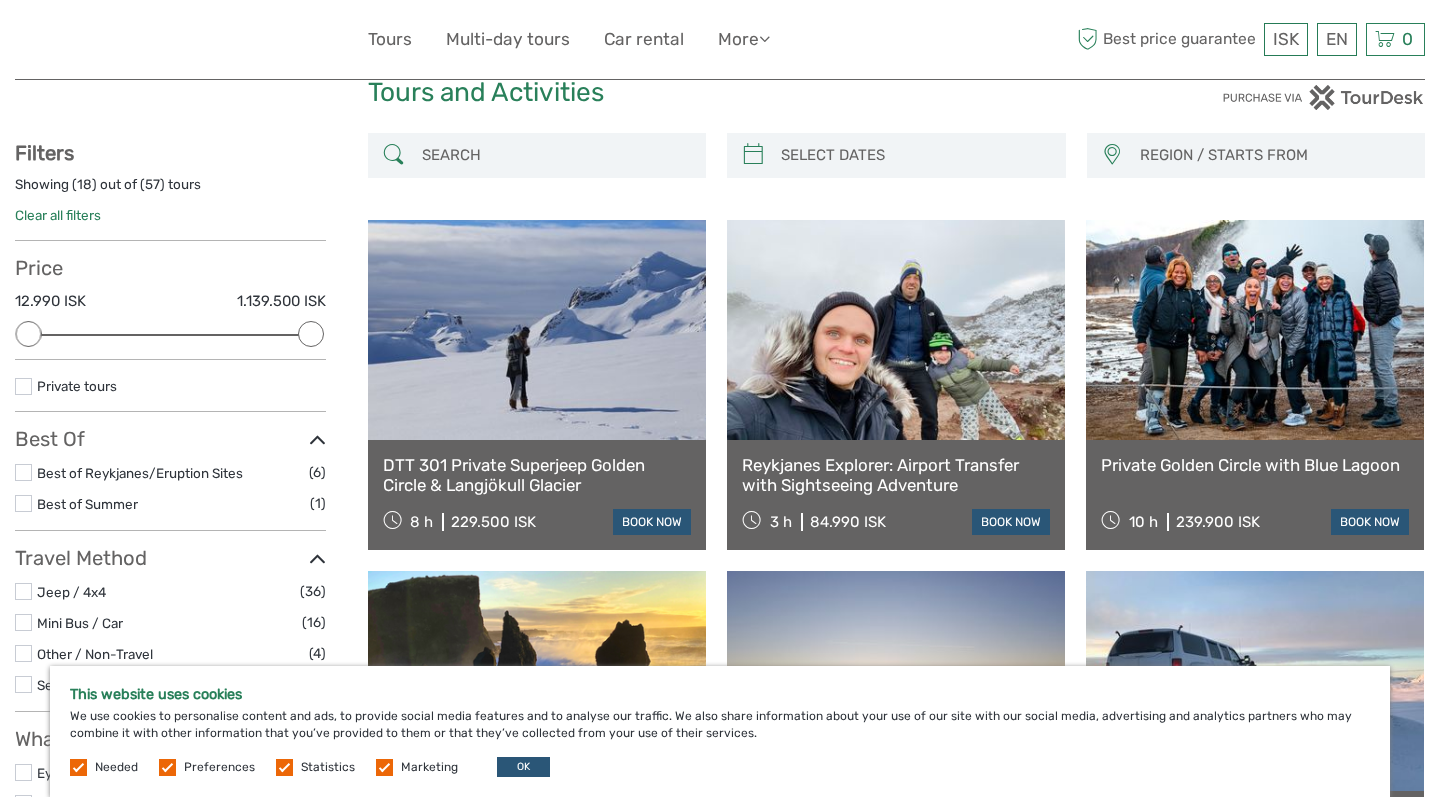 scroll, scrollTop: 105, scrollLeft: 0, axis: vertical 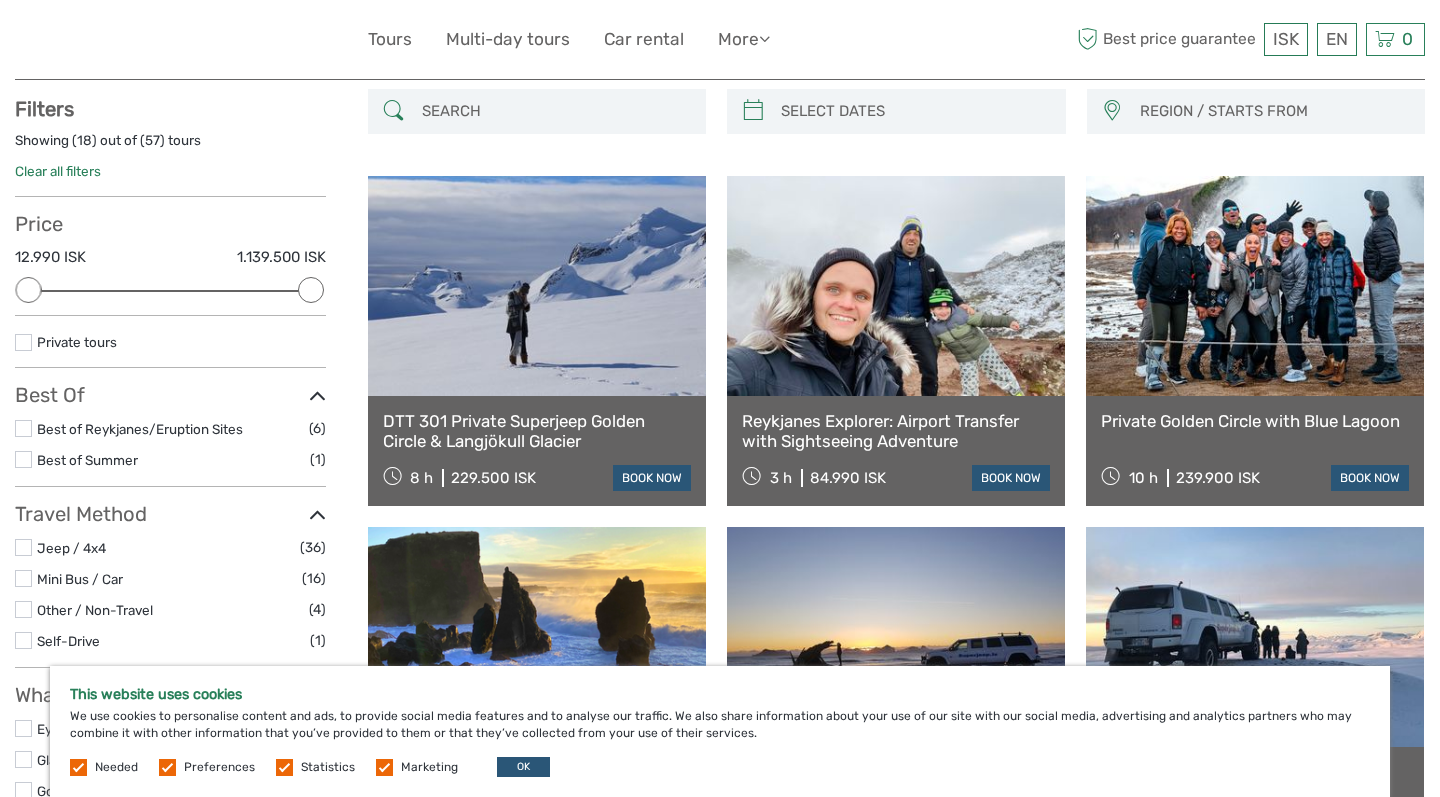 click at bounding box center [537, 286] 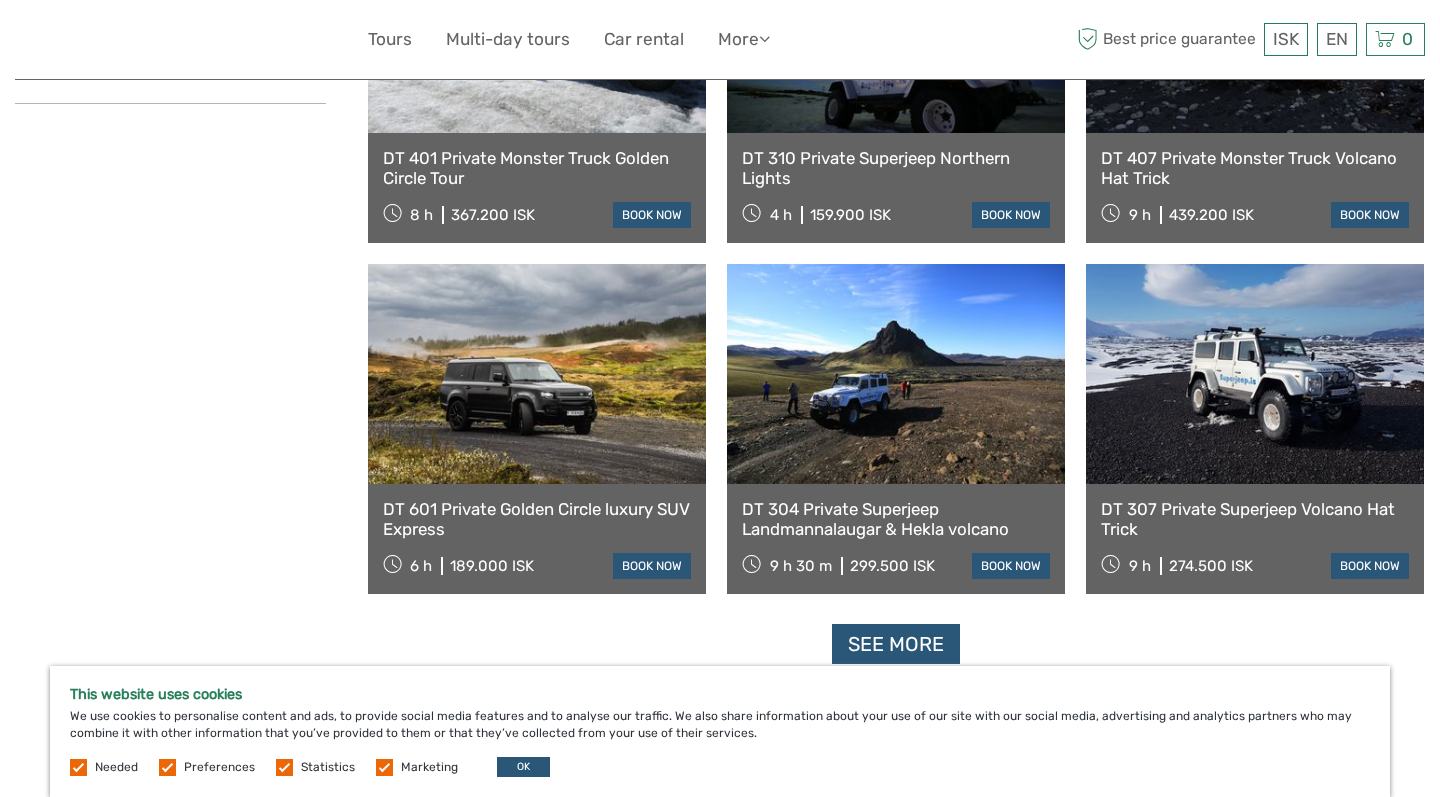 scroll, scrollTop: 1775, scrollLeft: 0, axis: vertical 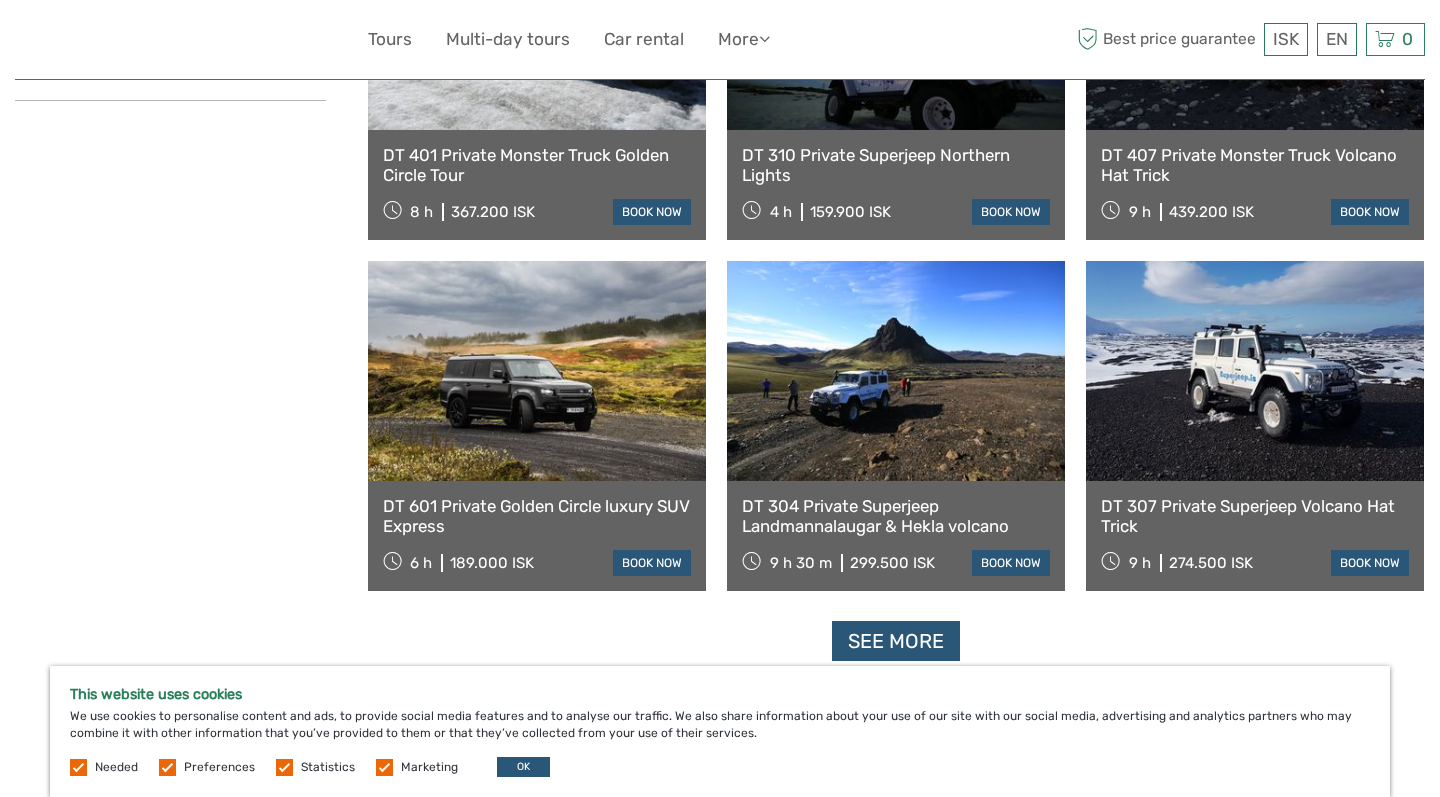 click on "DT 601 Private Golden Circle luxury SUV Express" at bounding box center (537, 516) 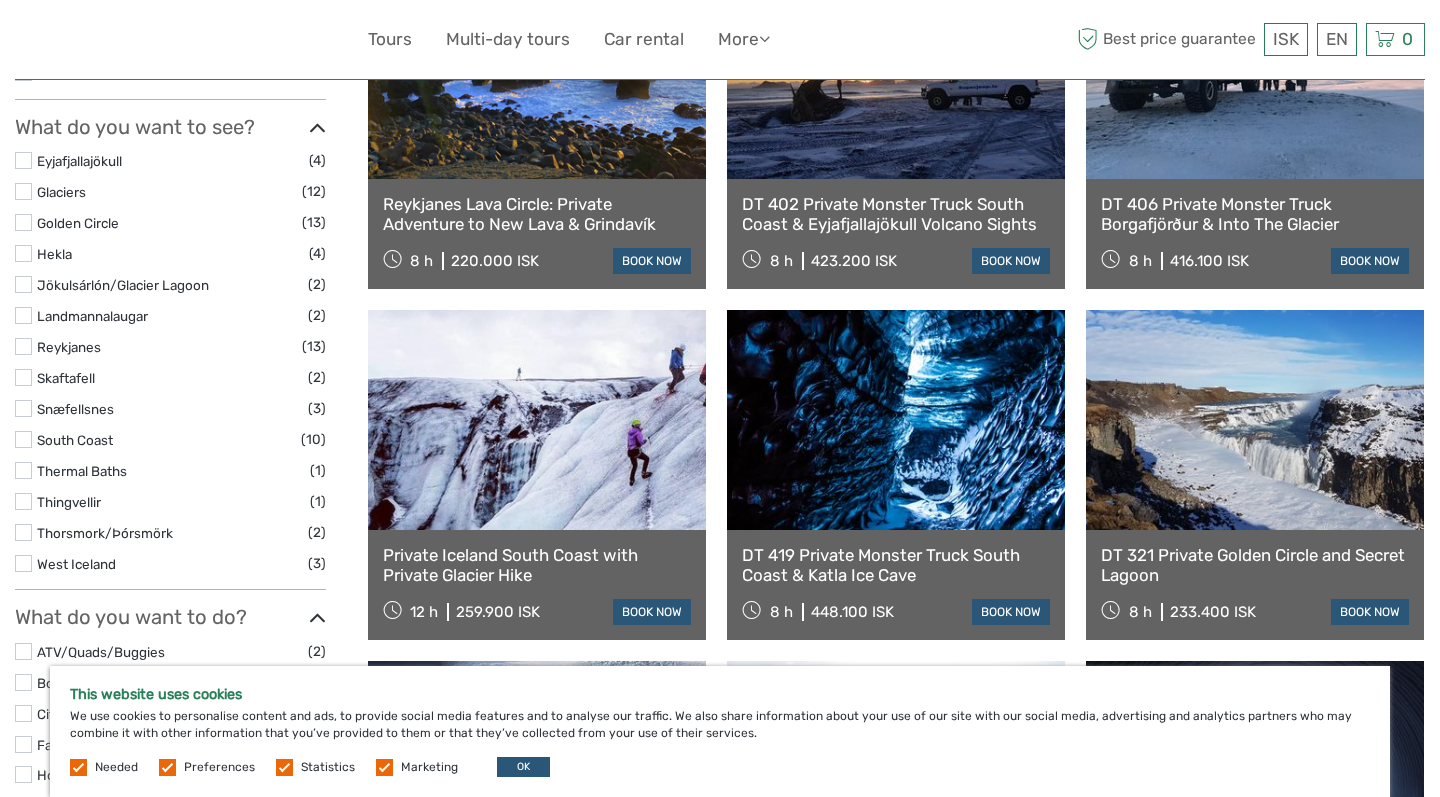 scroll, scrollTop: 674, scrollLeft: 0, axis: vertical 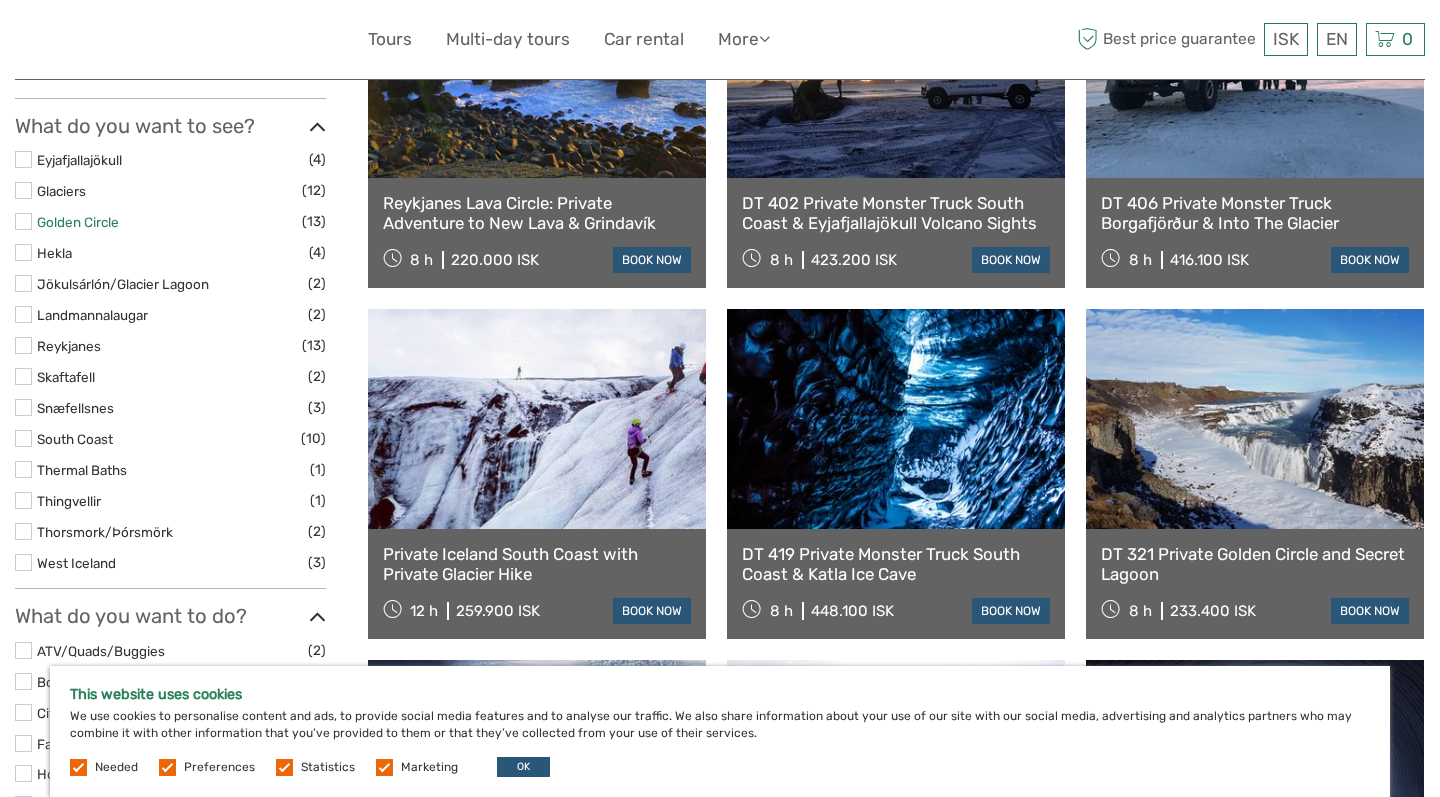 click on "Golden Circle" at bounding box center [78, 222] 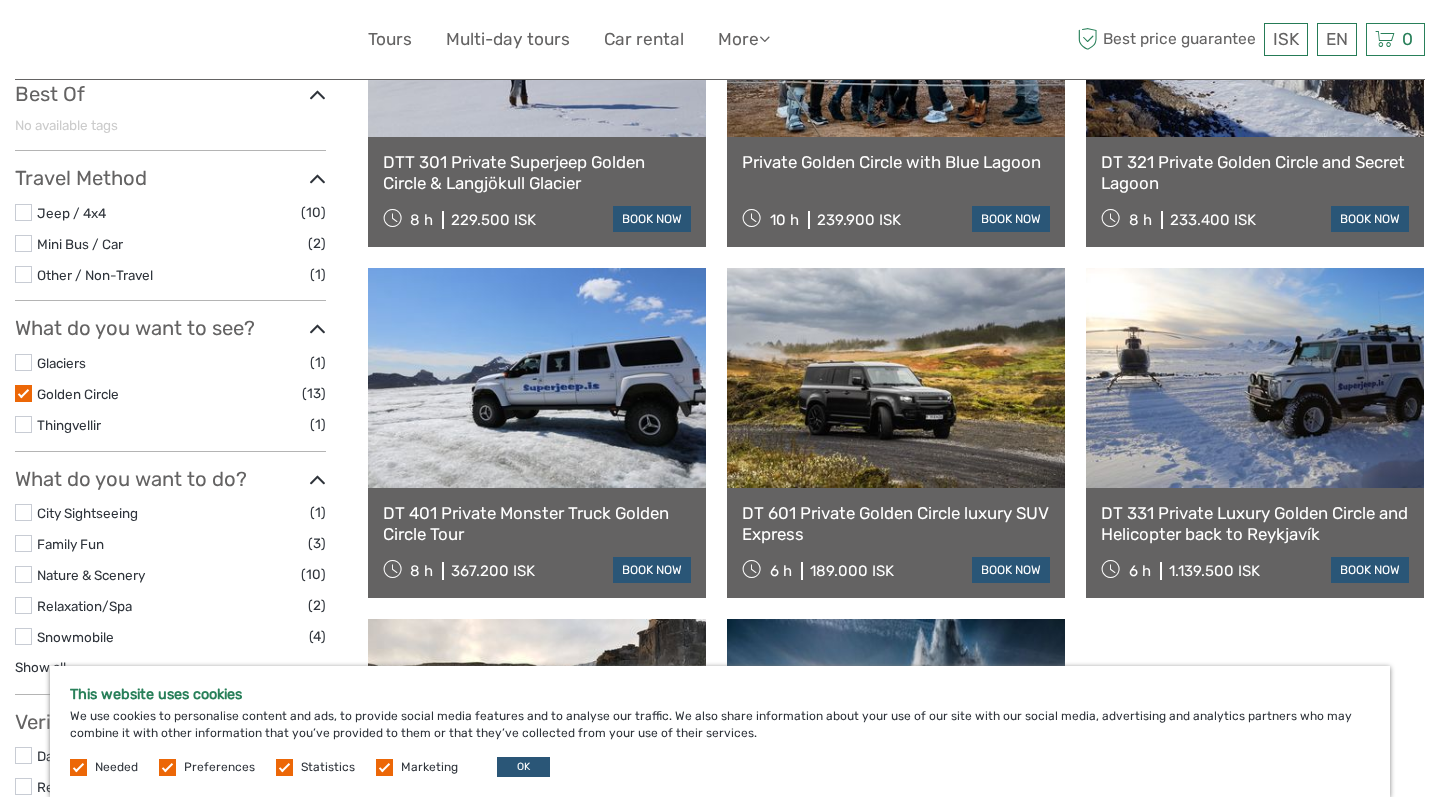 scroll, scrollTop: 419, scrollLeft: 0, axis: vertical 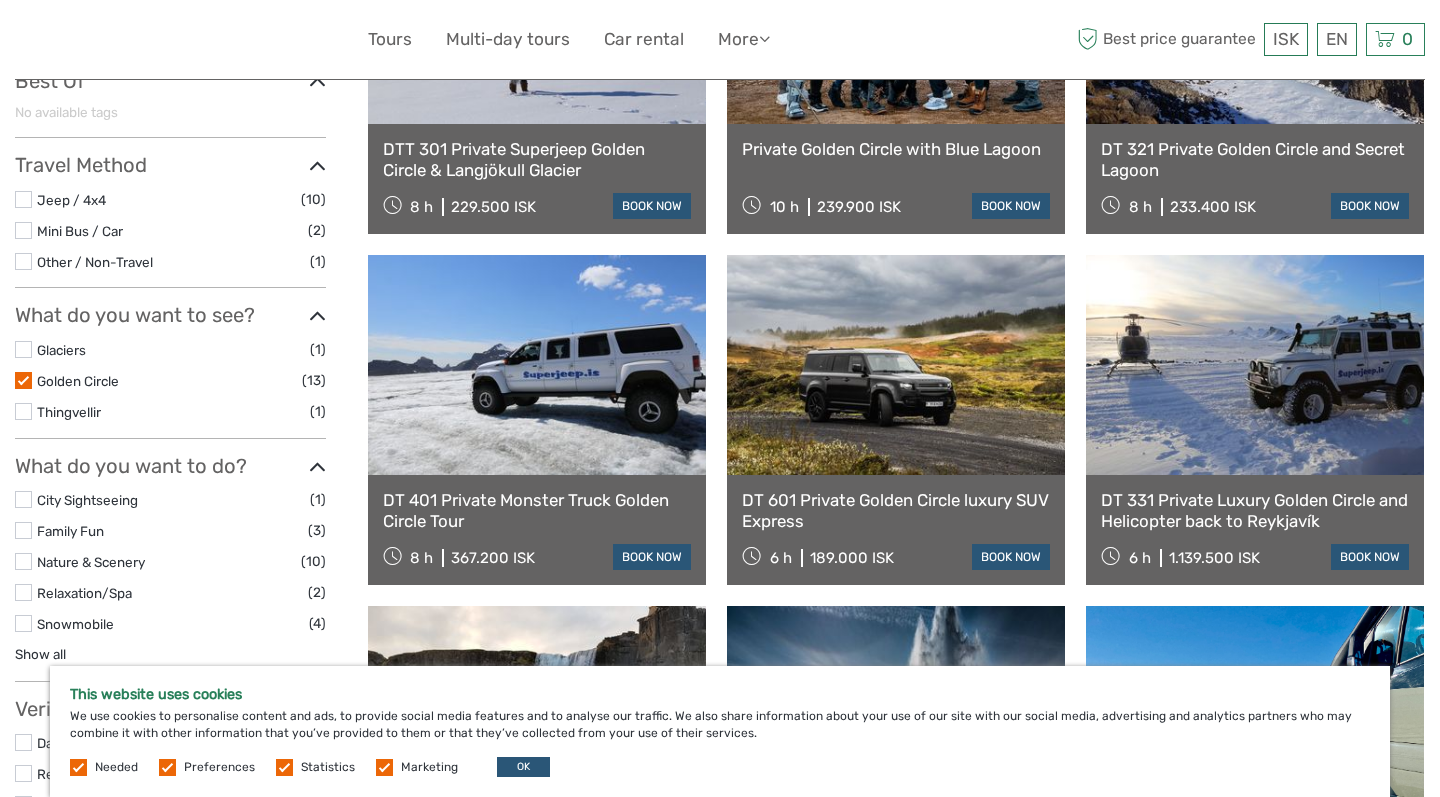 click at bounding box center (23, 380) 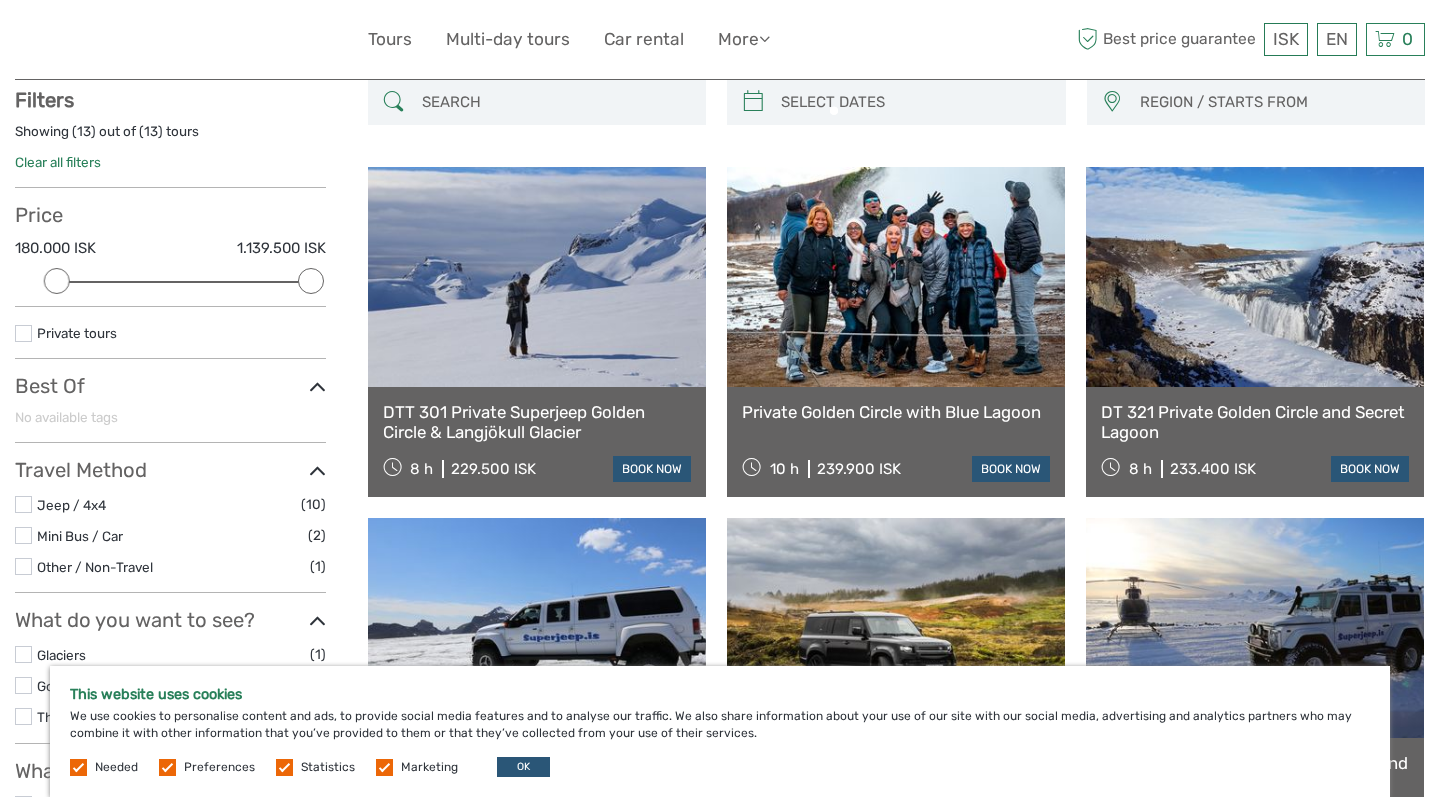 scroll, scrollTop: 113, scrollLeft: 0, axis: vertical 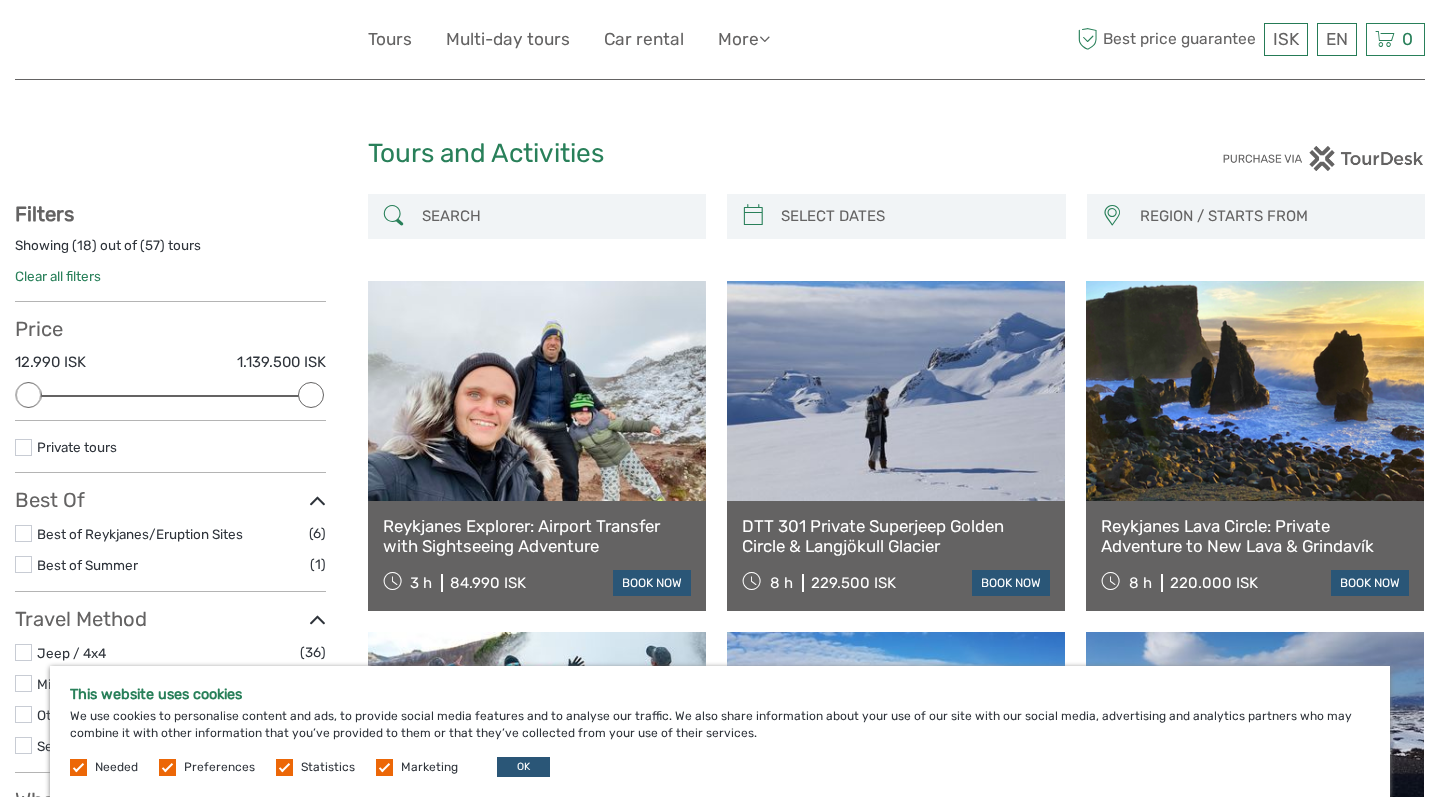 select 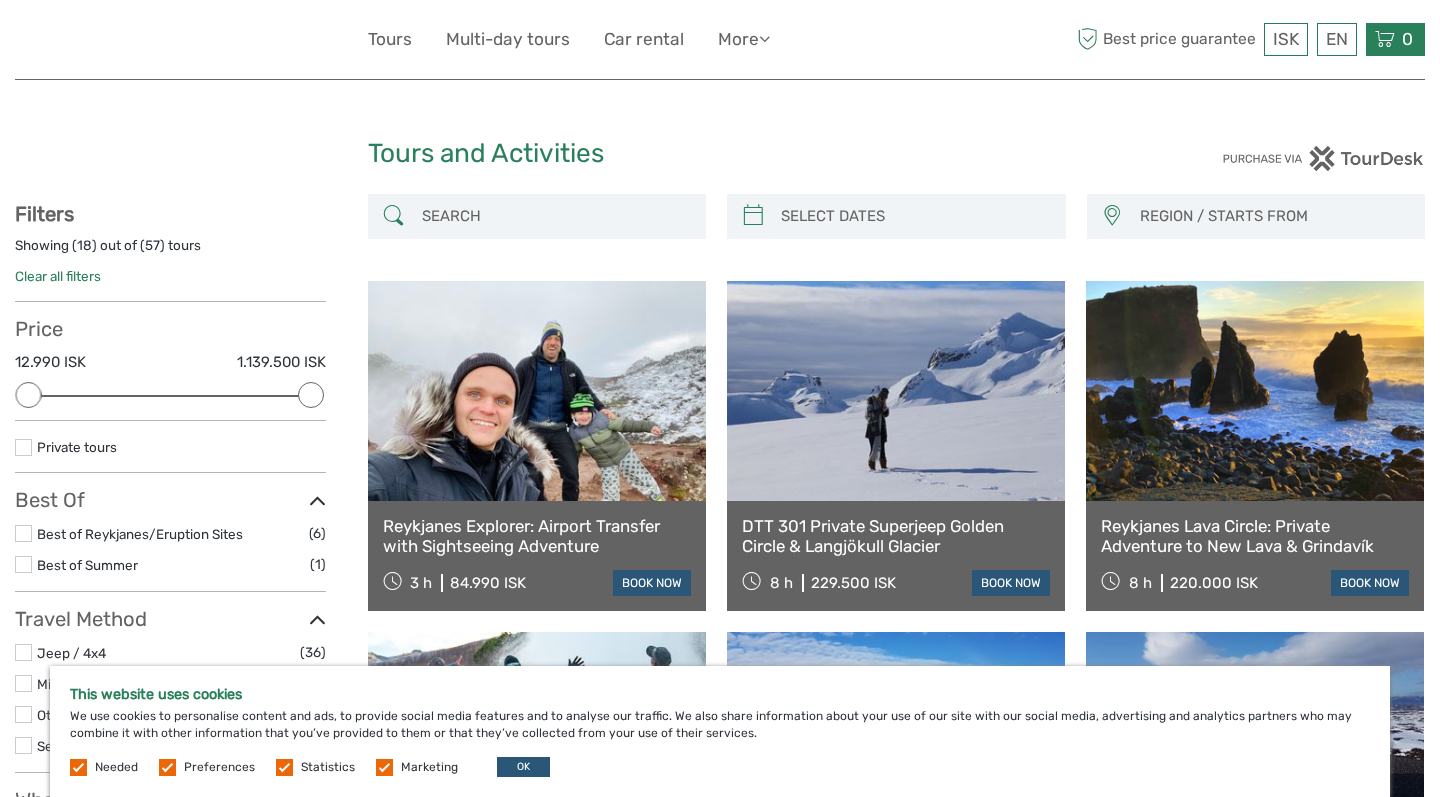 scroll, scrollTop: 0, scrollLeft: 0, axis: both 